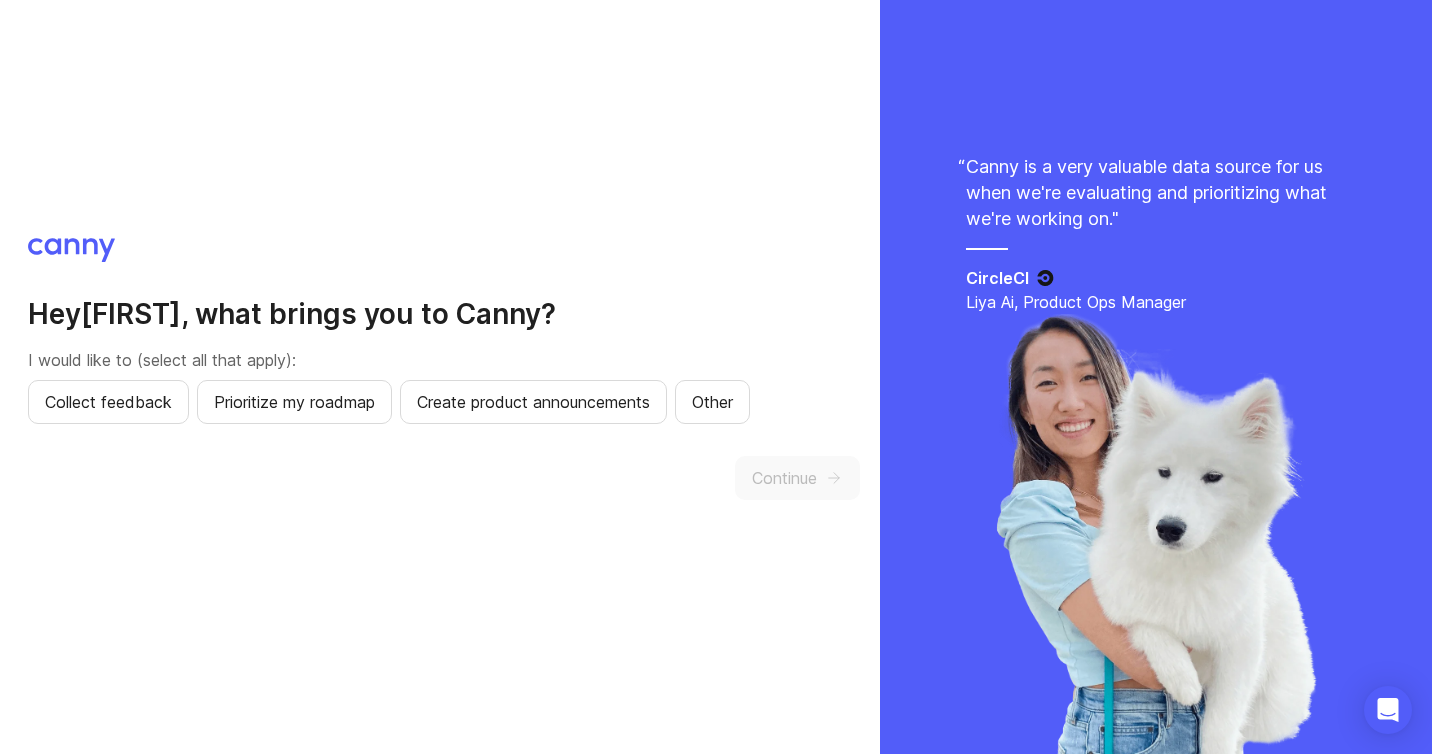 scroll, scrollTop: 0, scrollLeft: 0, axis: both 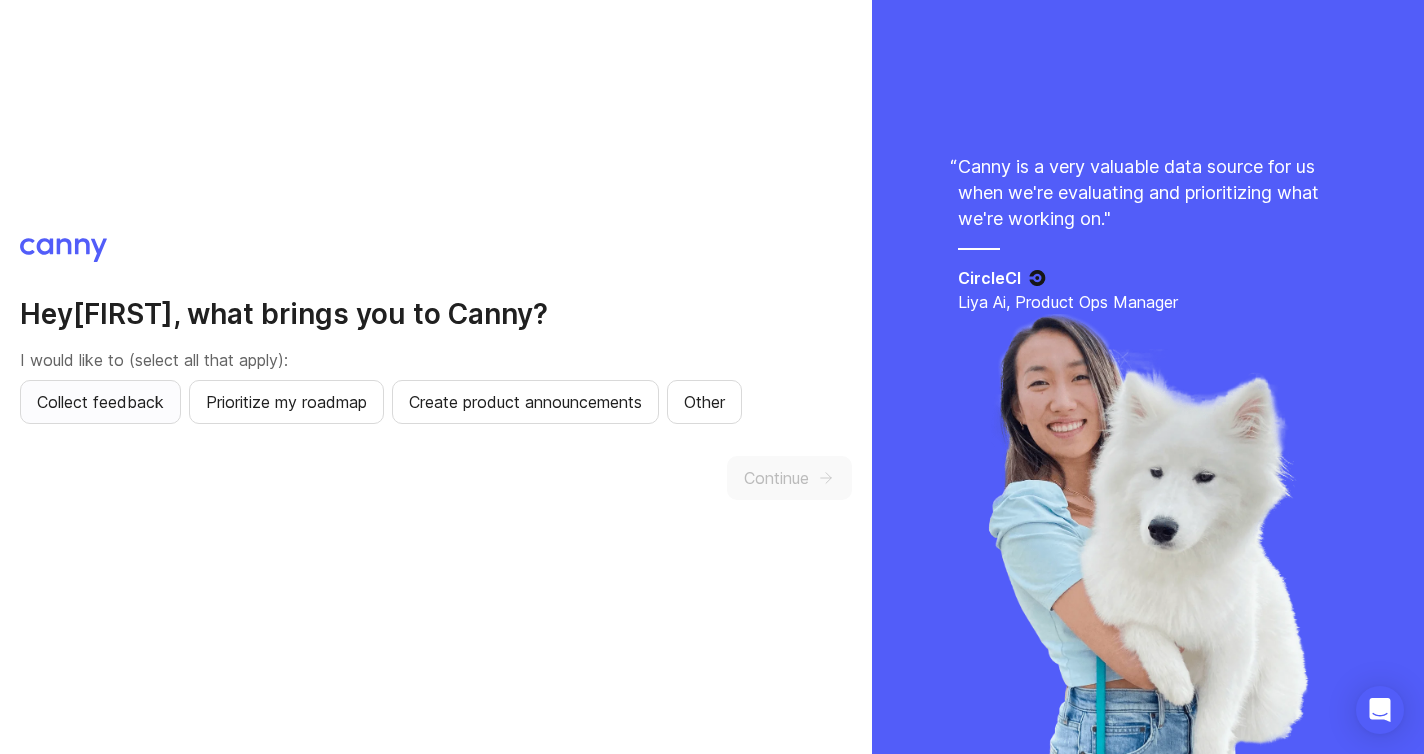 click on "Collect feedback" at bounding box center [100, 402] 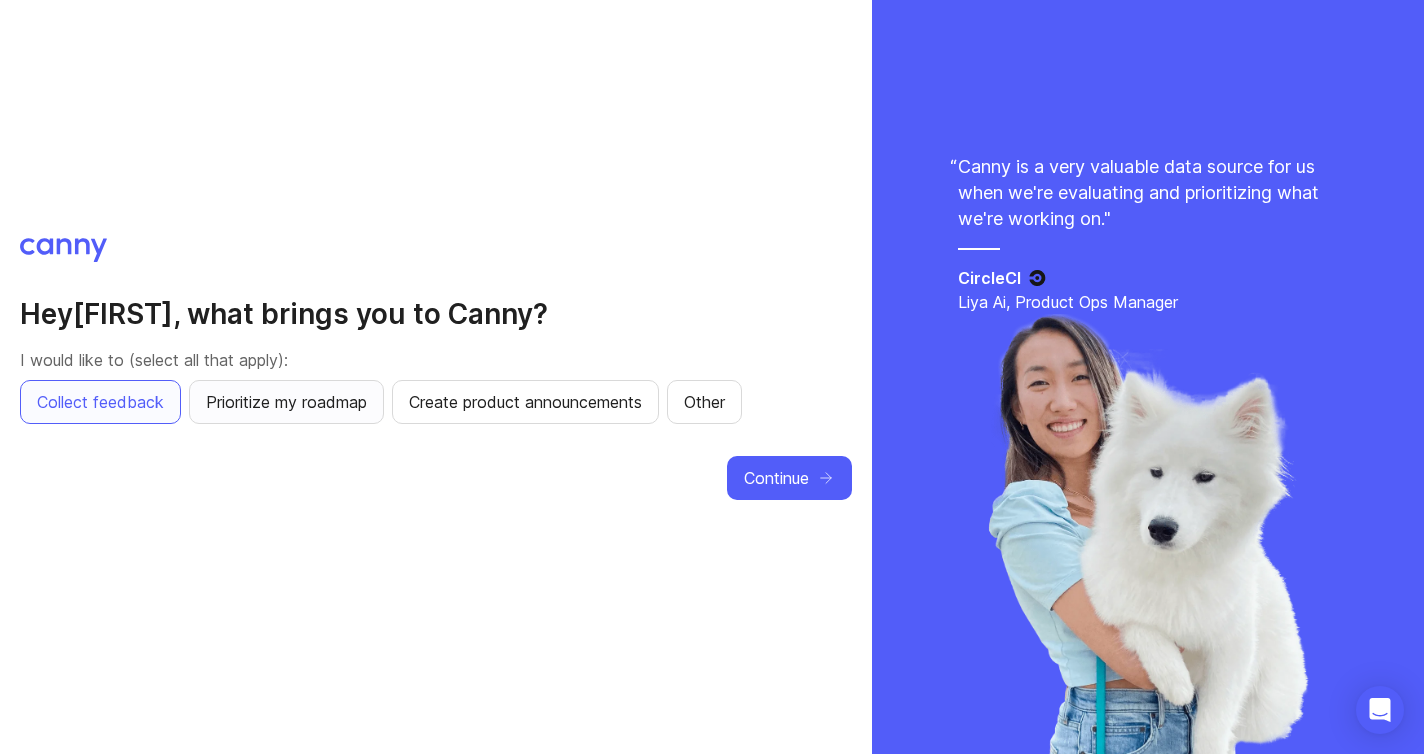click on "Prioritize my roadmap" at bounding box center (286, 402) 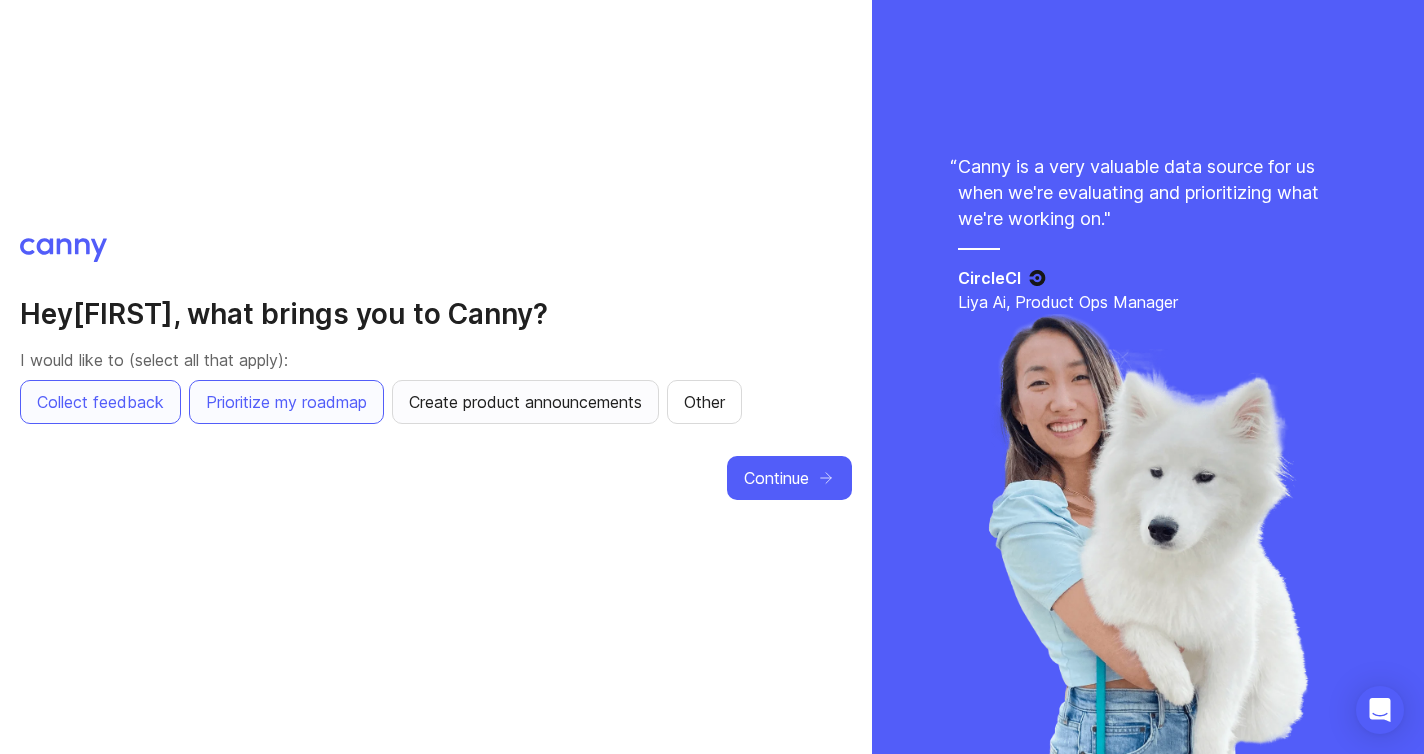click on "Create product announcements" at bounding box center (525, 402) 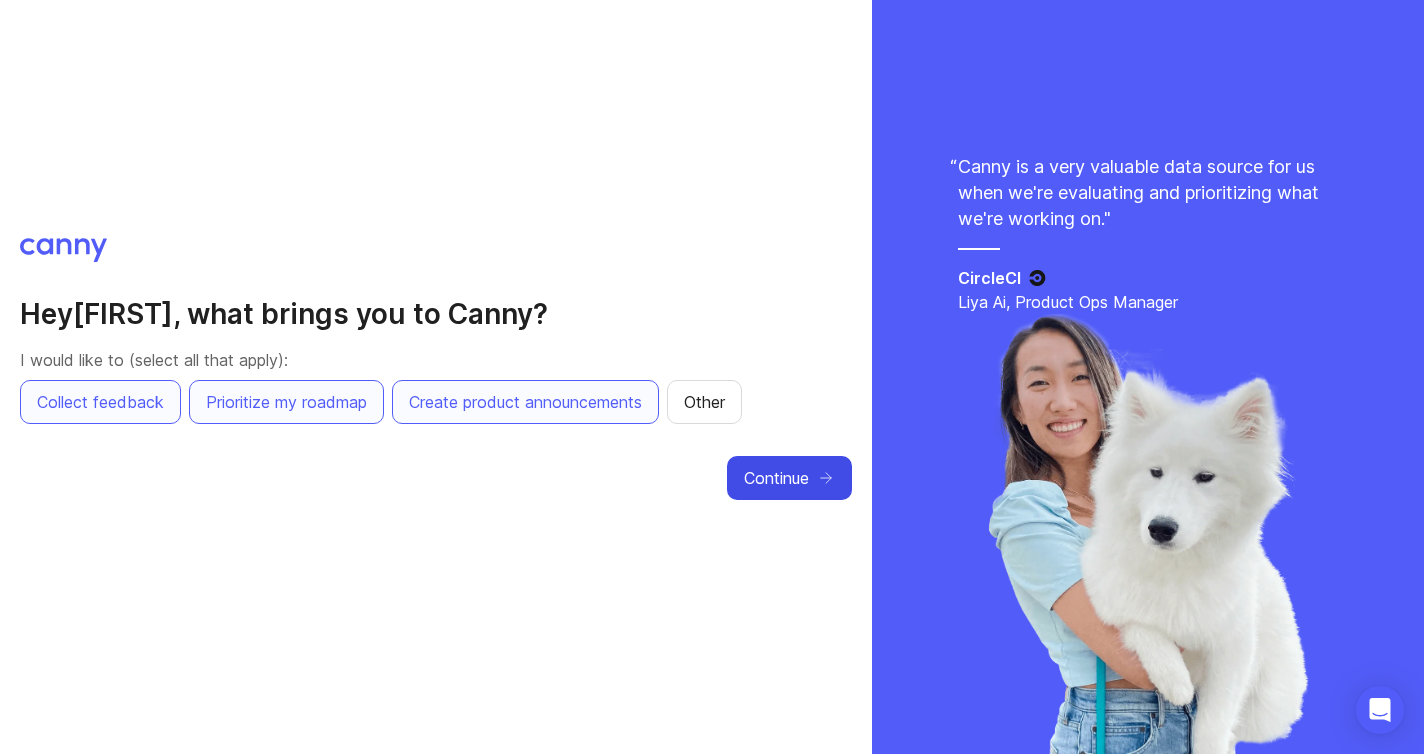 click on "Continue" at bounding box center (776, 478) 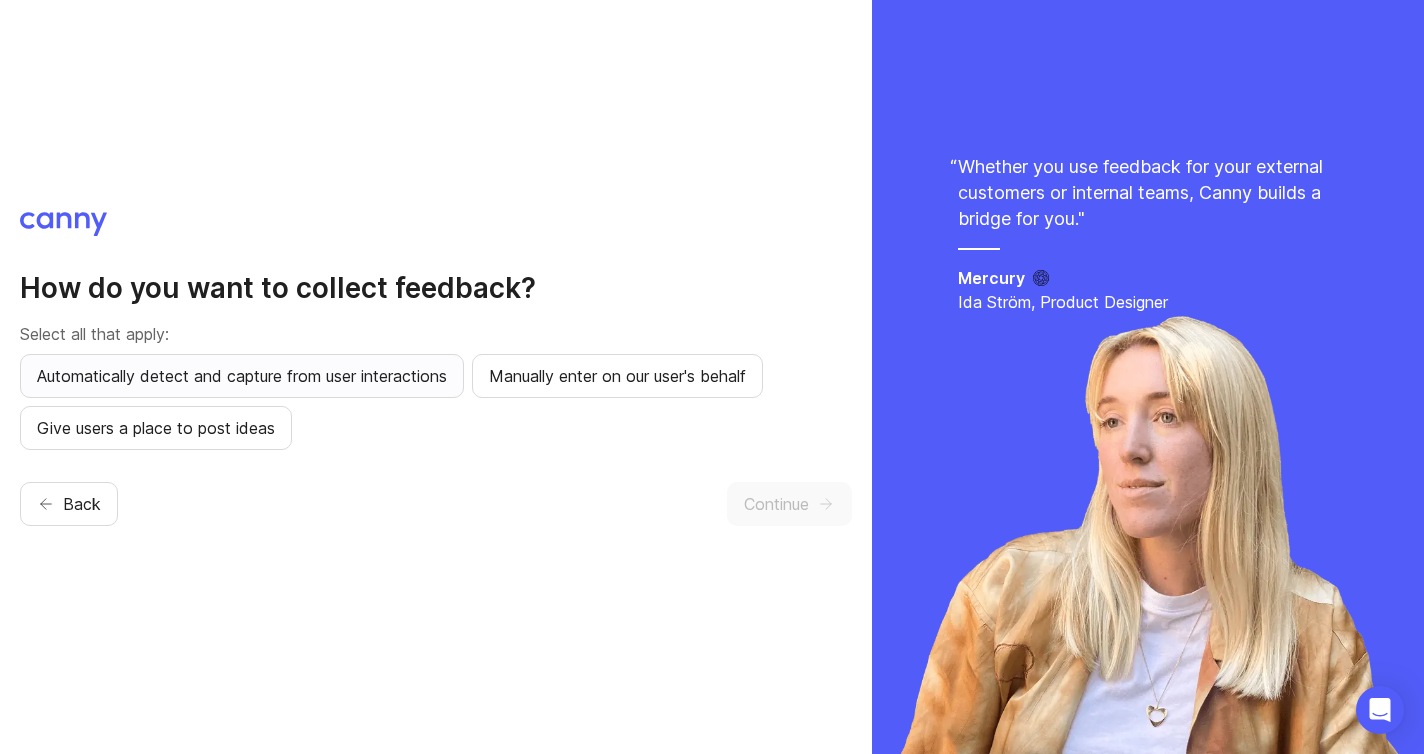 click on "Automatically detect and capture from user interactions" at bounding box center (242, 376) 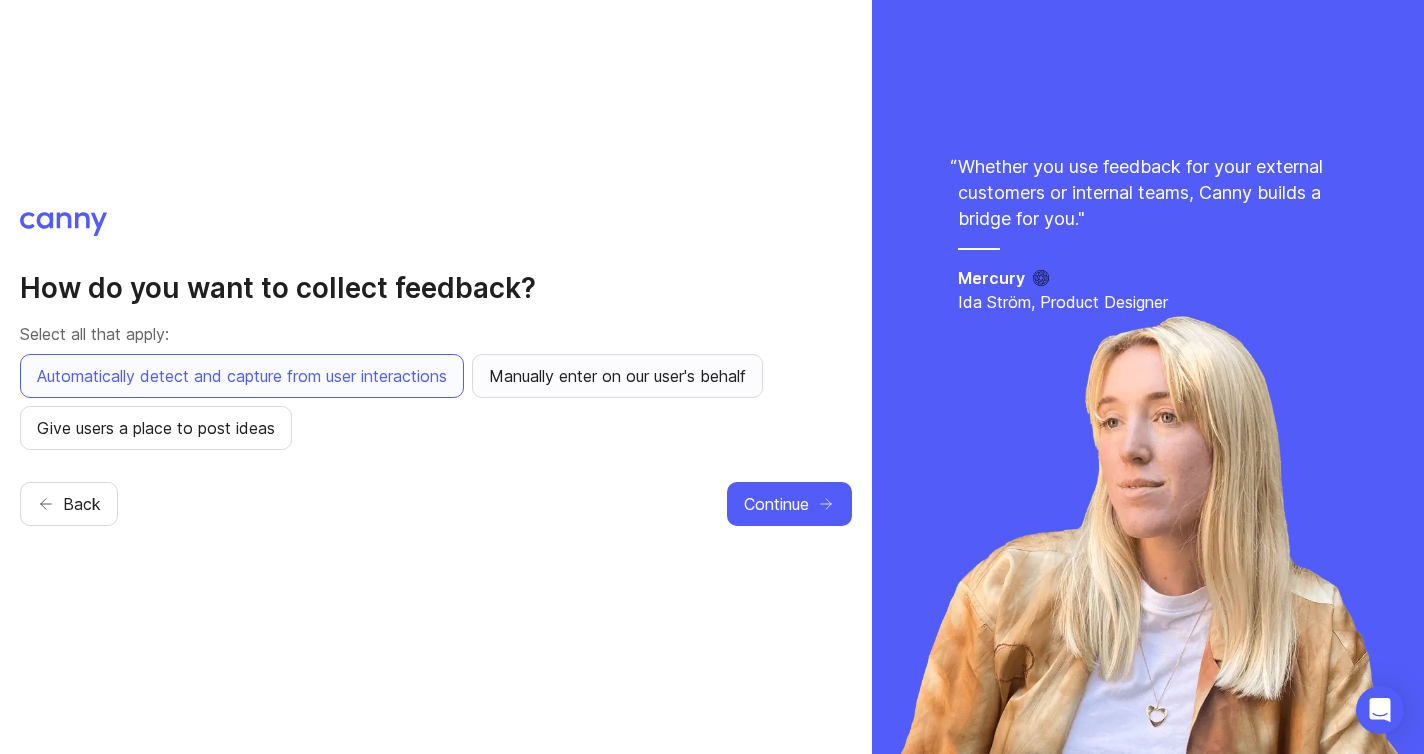 click on "Manually enter on our user's behalf" at bounding box center (617, 376) 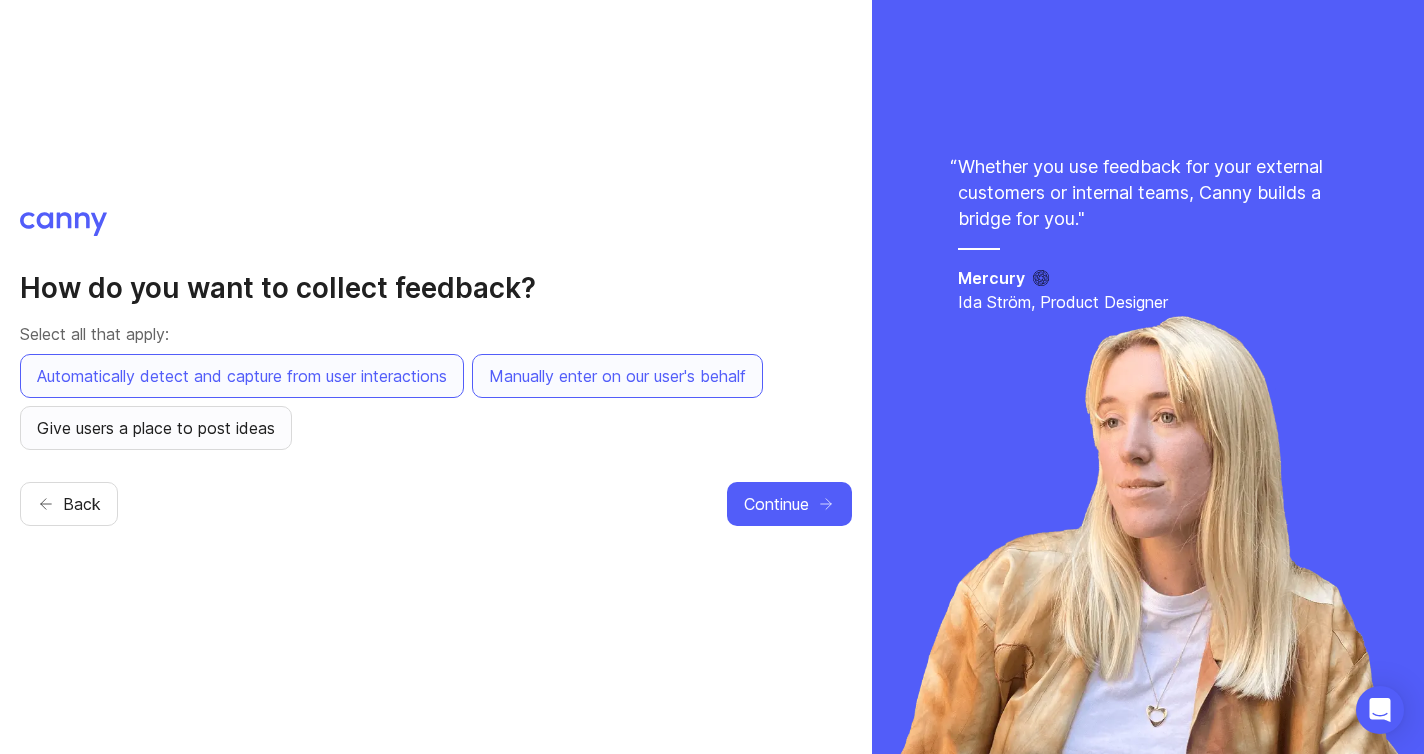click on "Give users a place to post ideas" at bounding box center (156, 428) 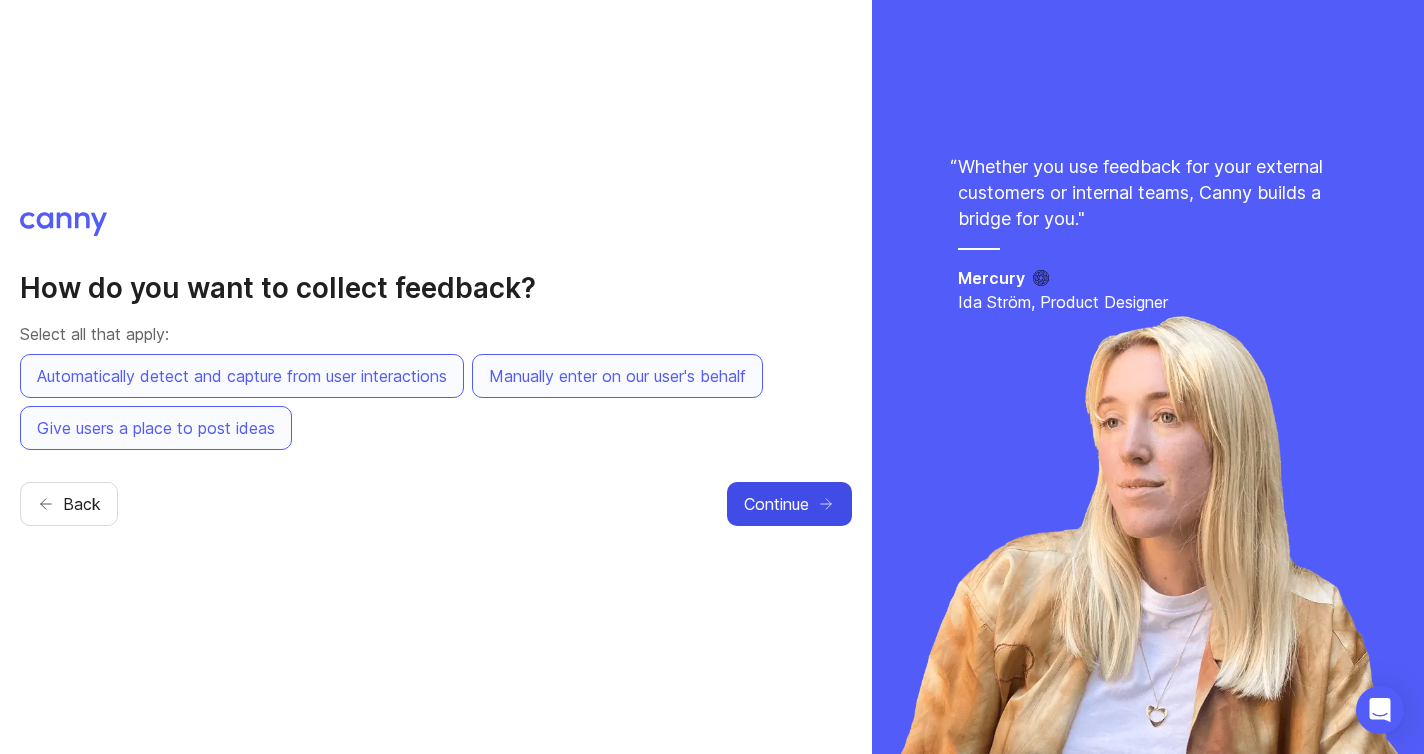 click on "Continue" at bounding box center [789, 504] 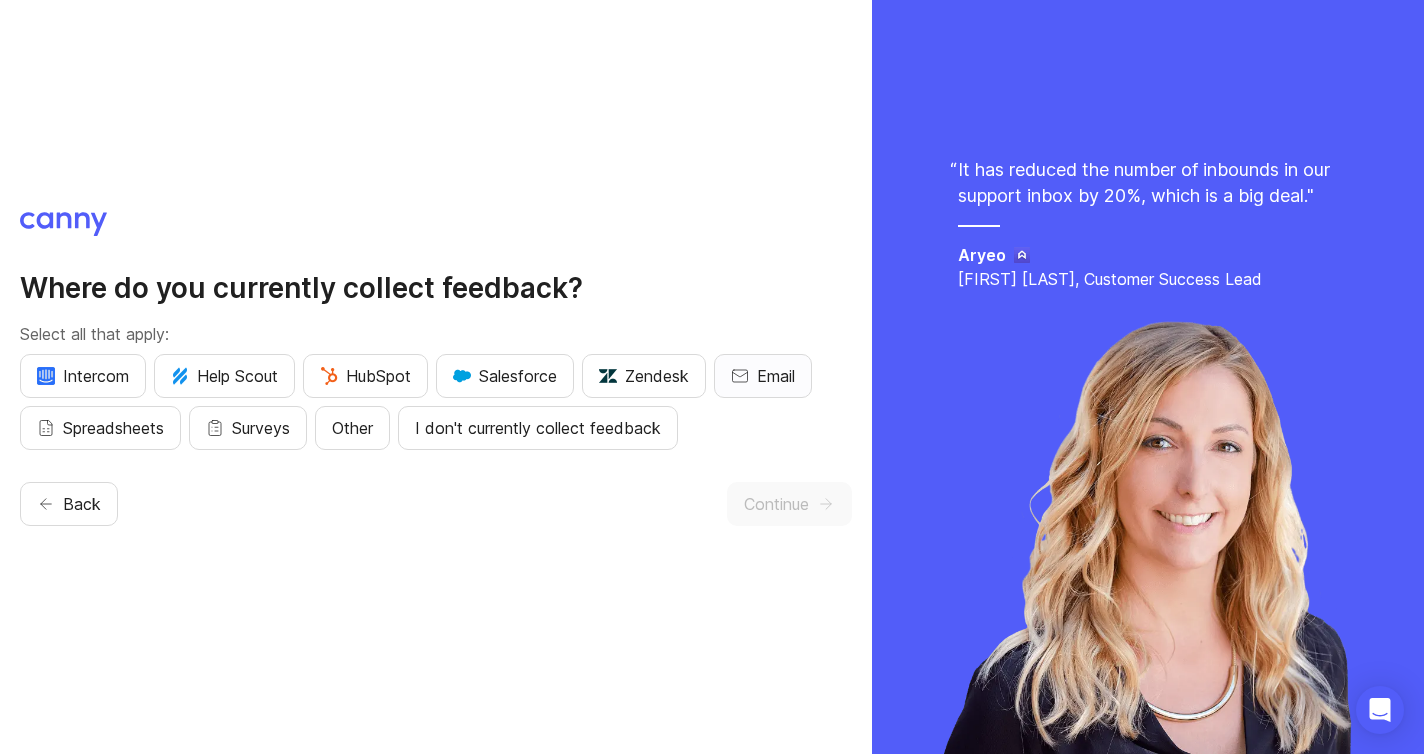 click on "Email" at bounding box center (776, 376) 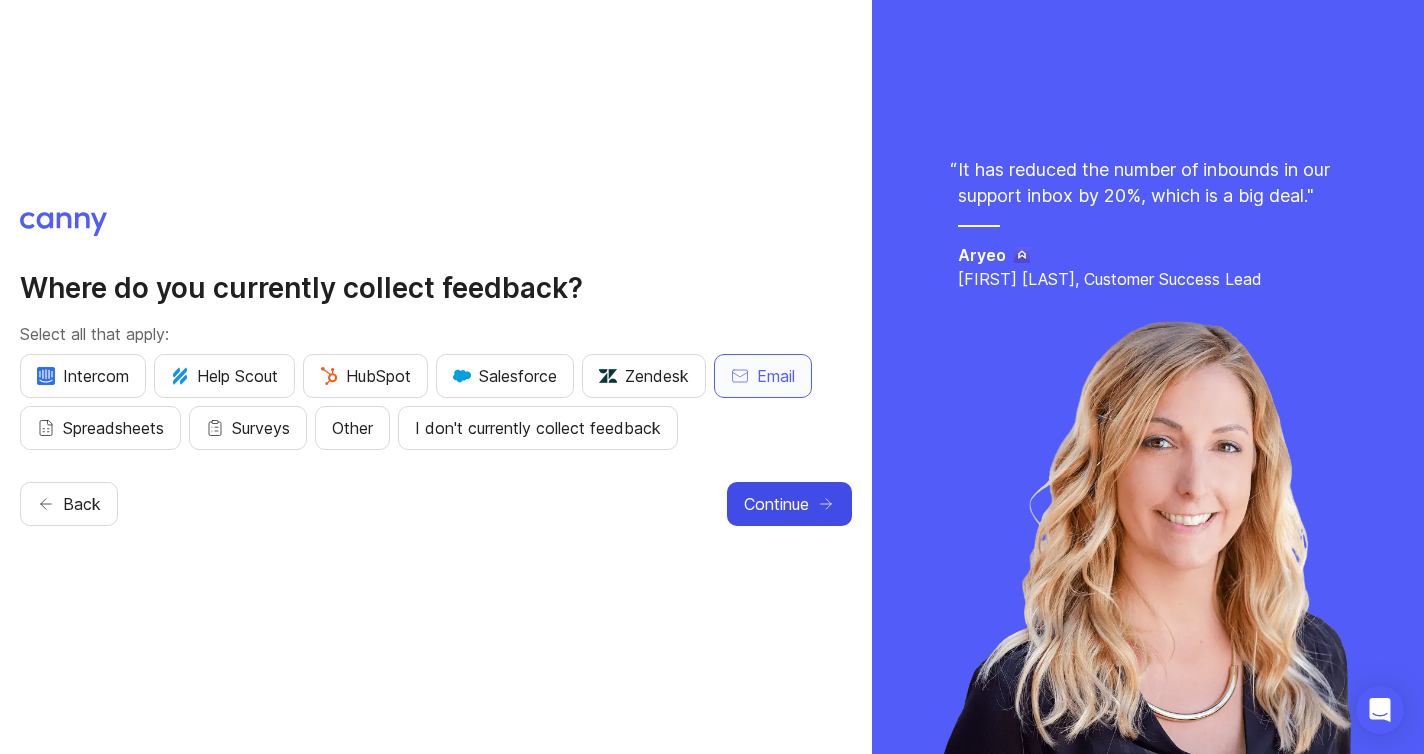 click on "Continue" at bounding box center [776, 504] 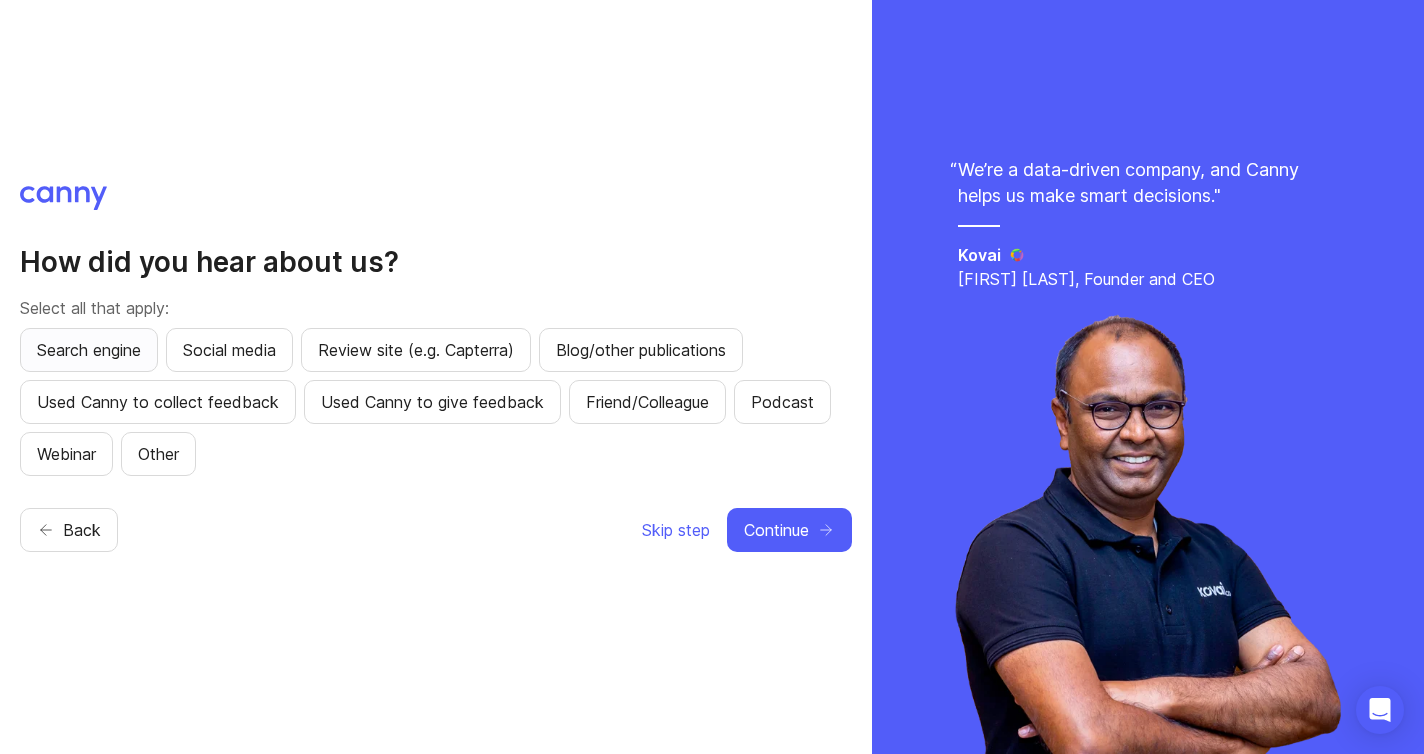 click on "Search engine" at bounding box center (89, 350) 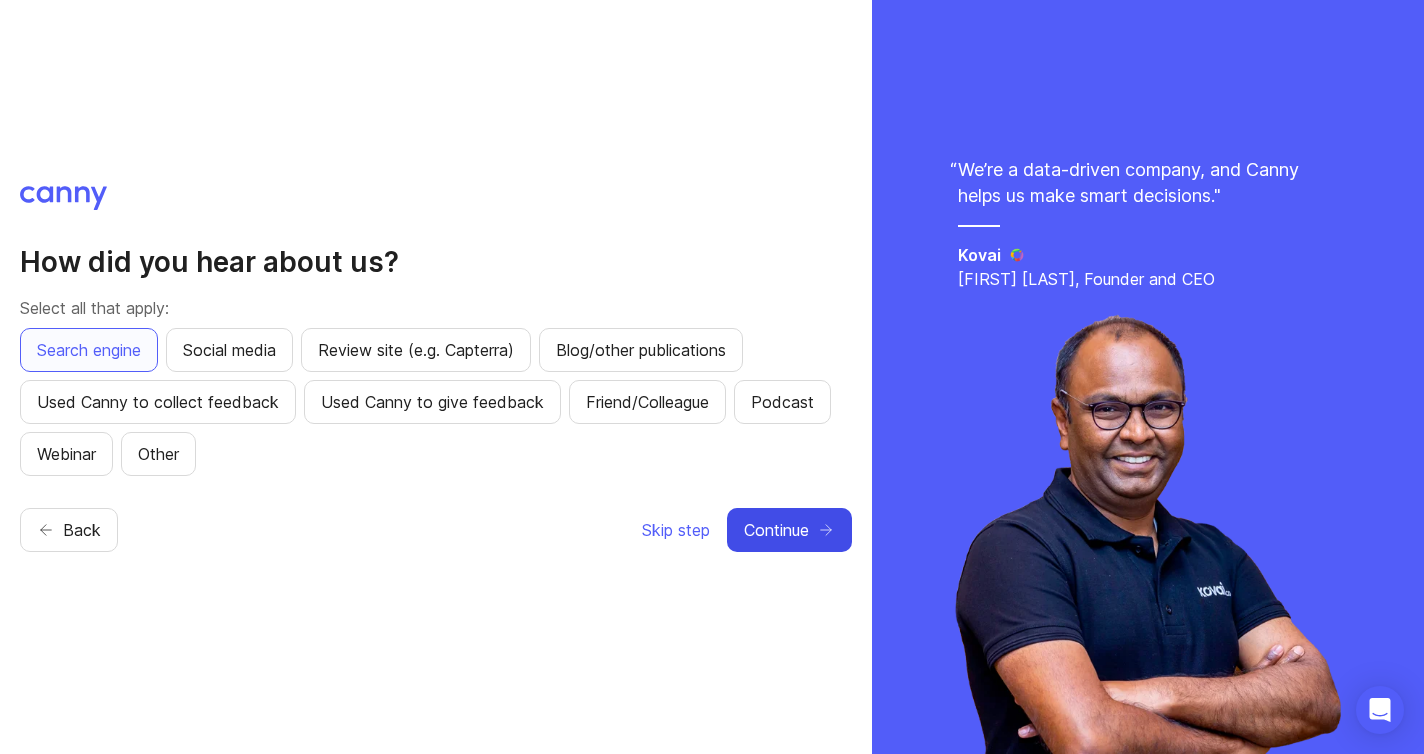click on "Continue" at bounding box center [789, 530] 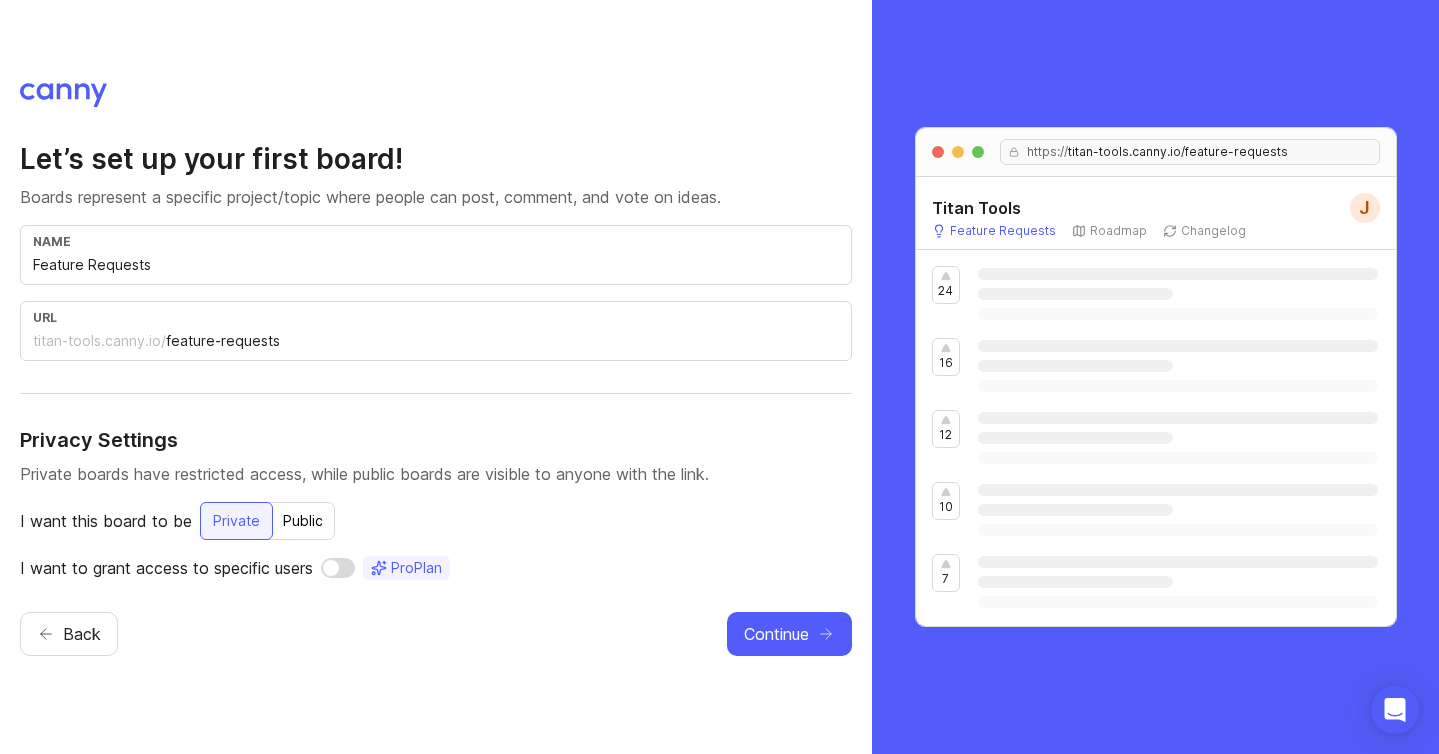 click on "name Feature Requests" at bounding box center [436, 255] 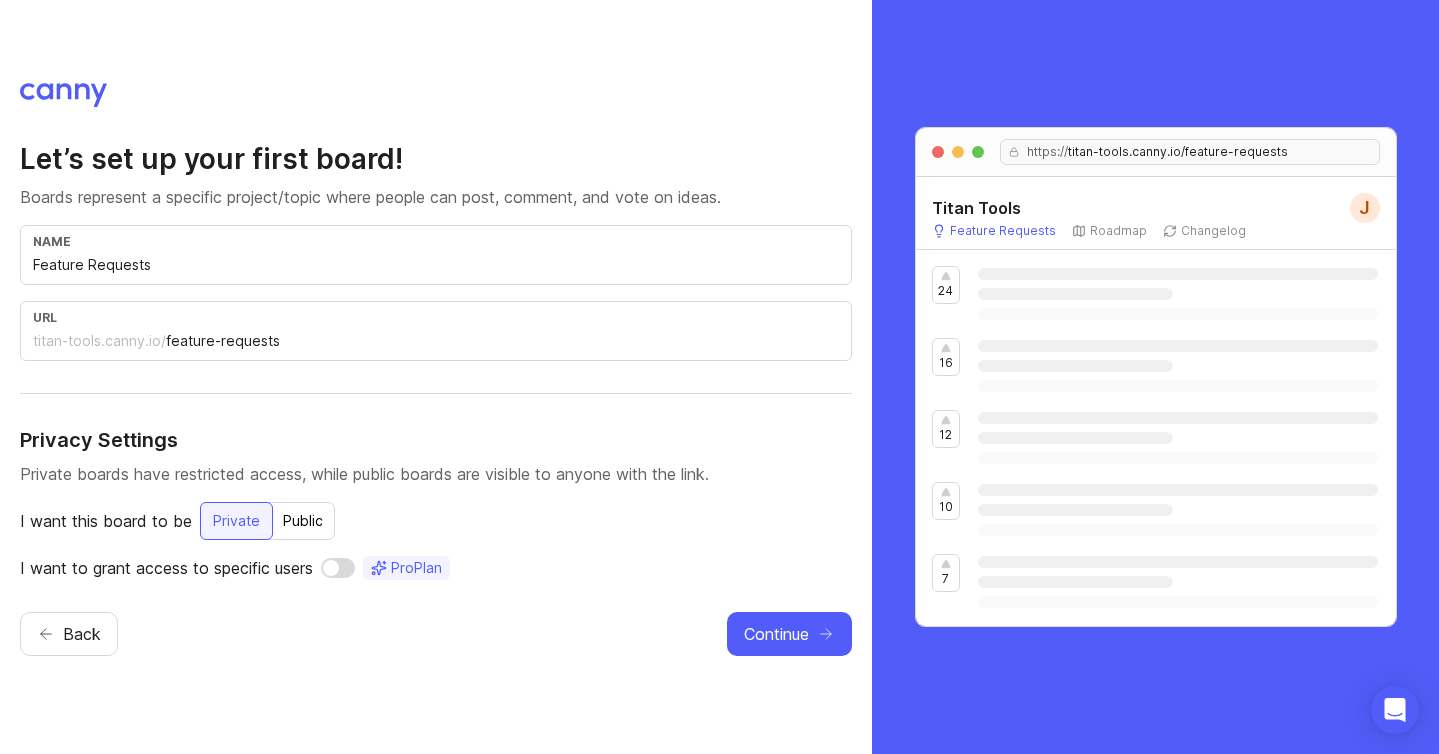 click on "Public" at bounding box center [303, 521] 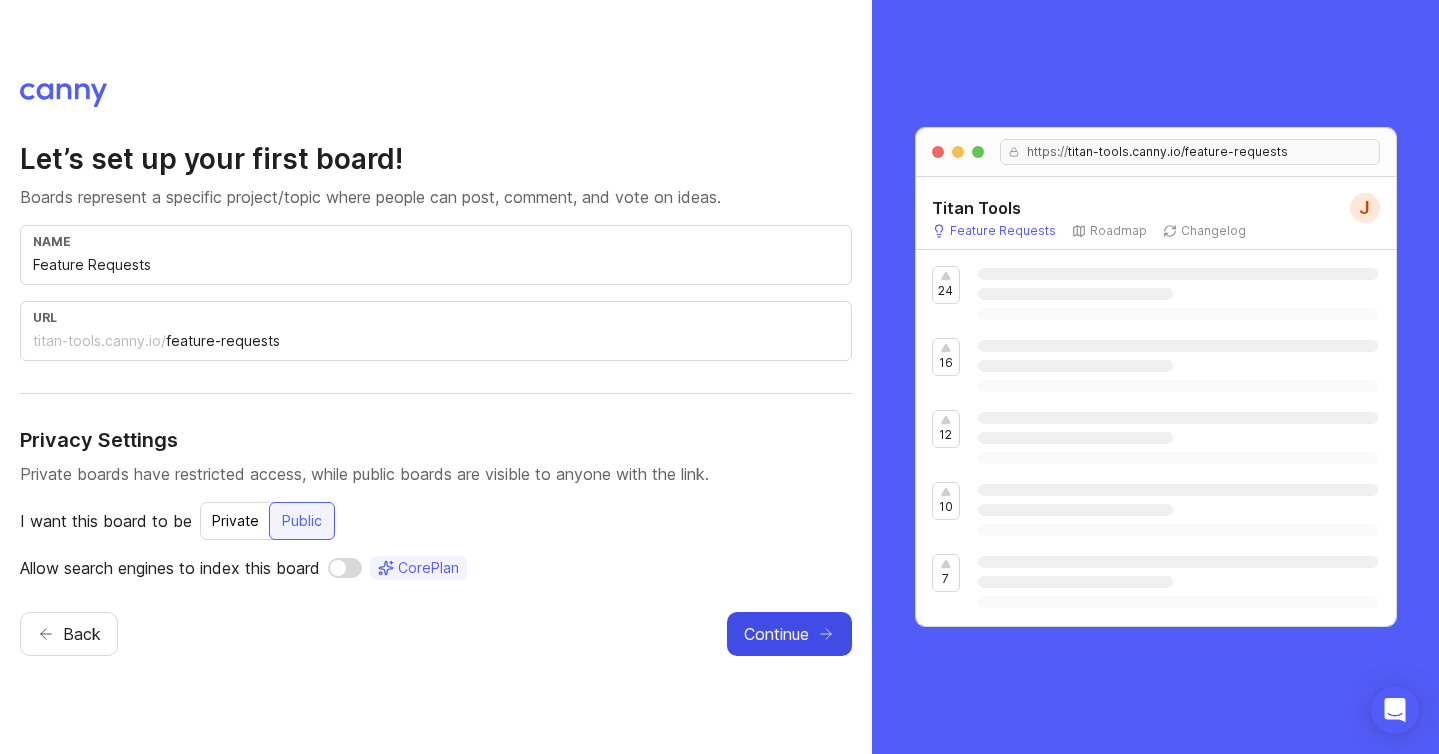 click on "Continue" at bounding box center [789, 634] 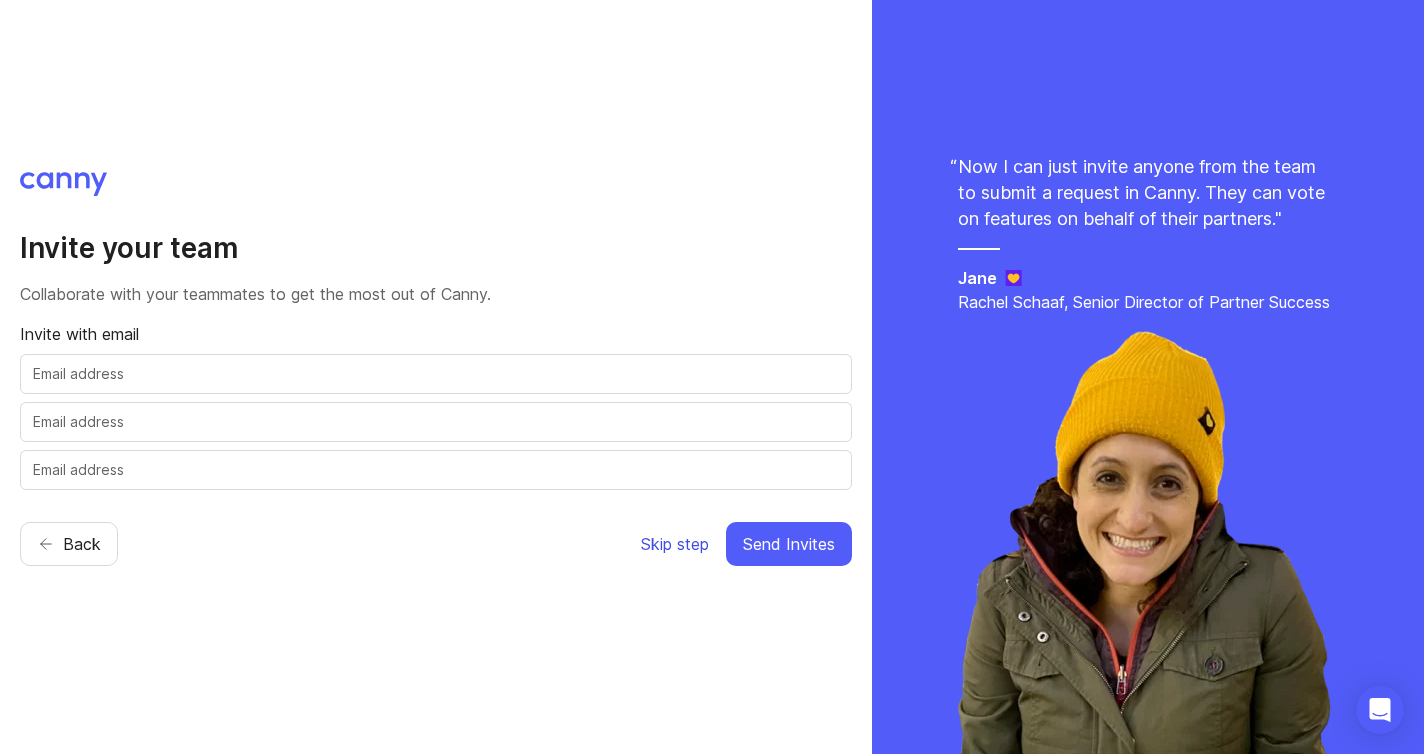 click on "Skip step" at bounding box center (675, 544) 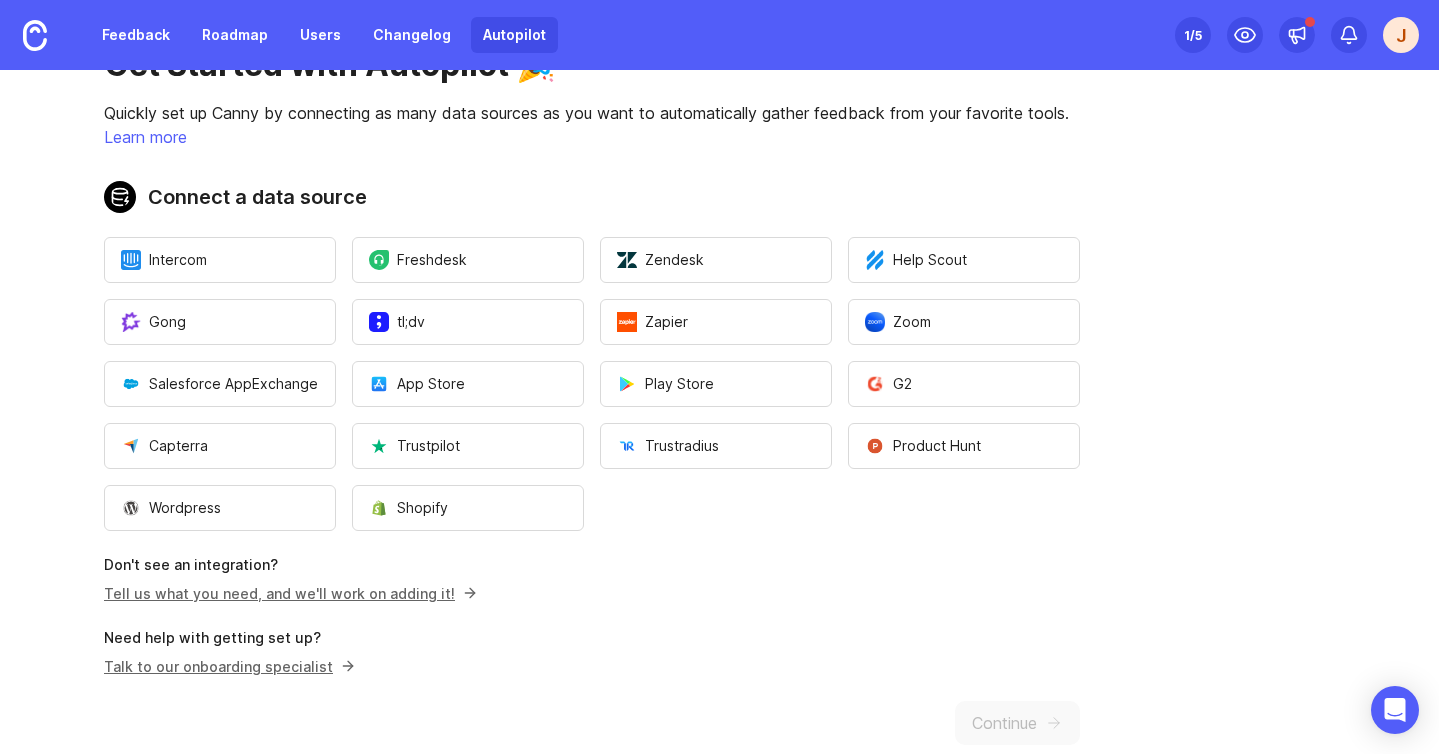 scroll, scrollTop: 112, scrollLeft: 0, axis: vertical 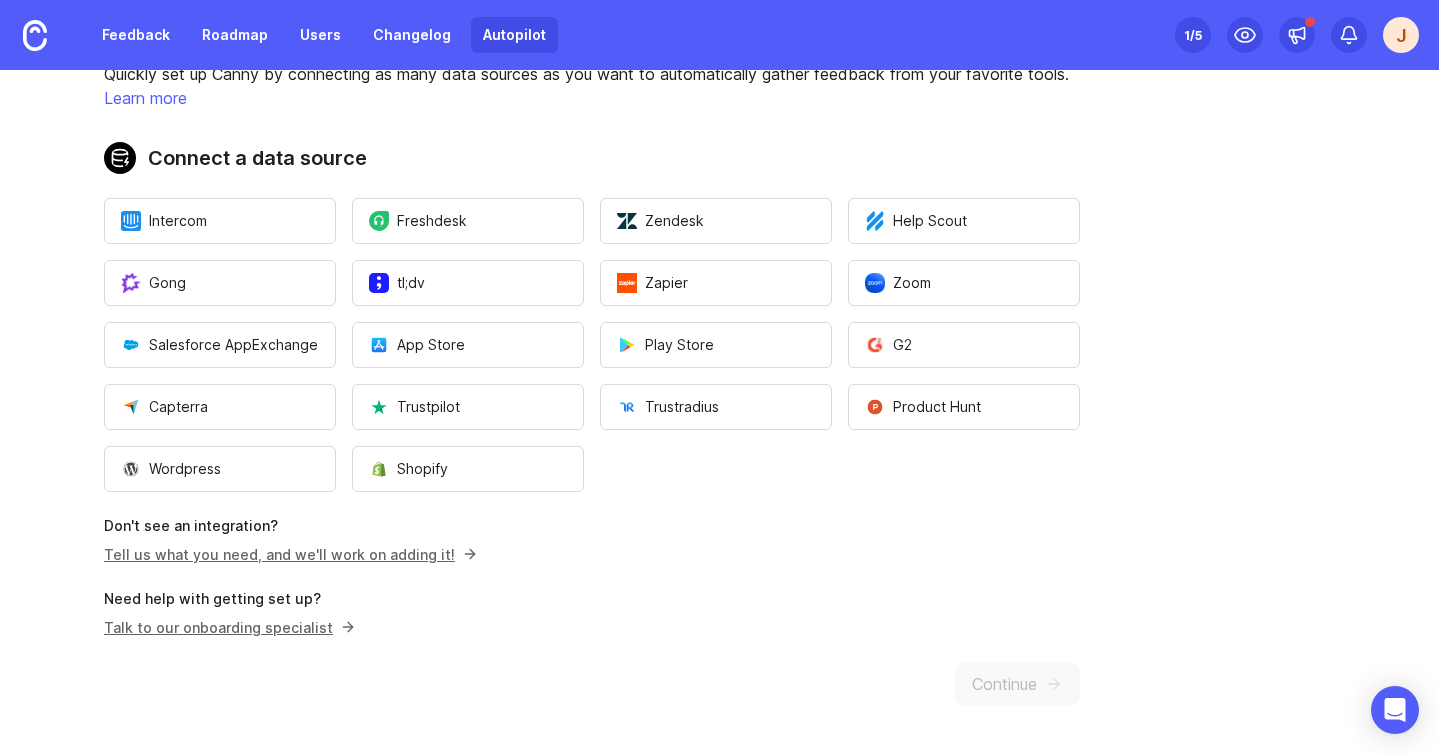 click on "Tell us what you need, and we'll work on adding it!" at bounding box center [592, 554] 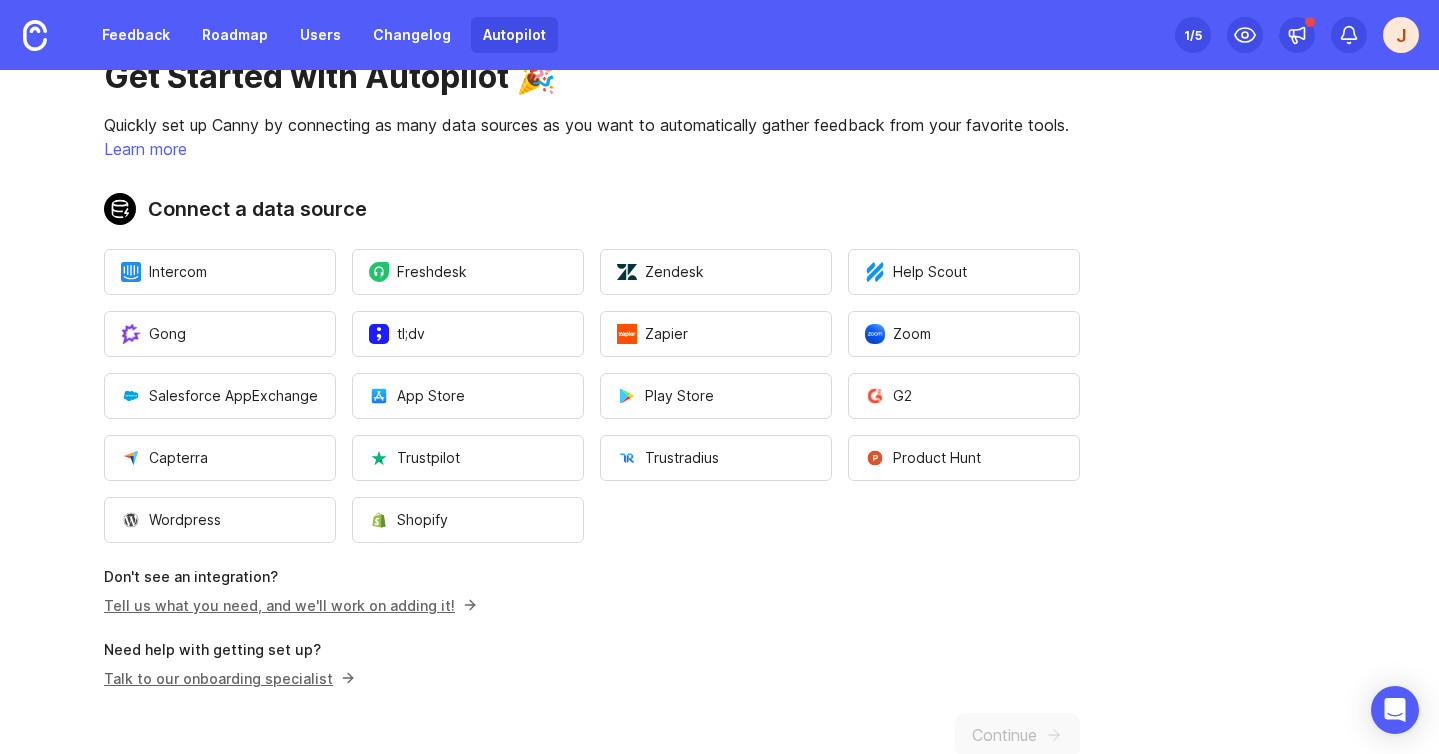 scroll, scrollTop: 0, scrollLeft: 0, axis: both 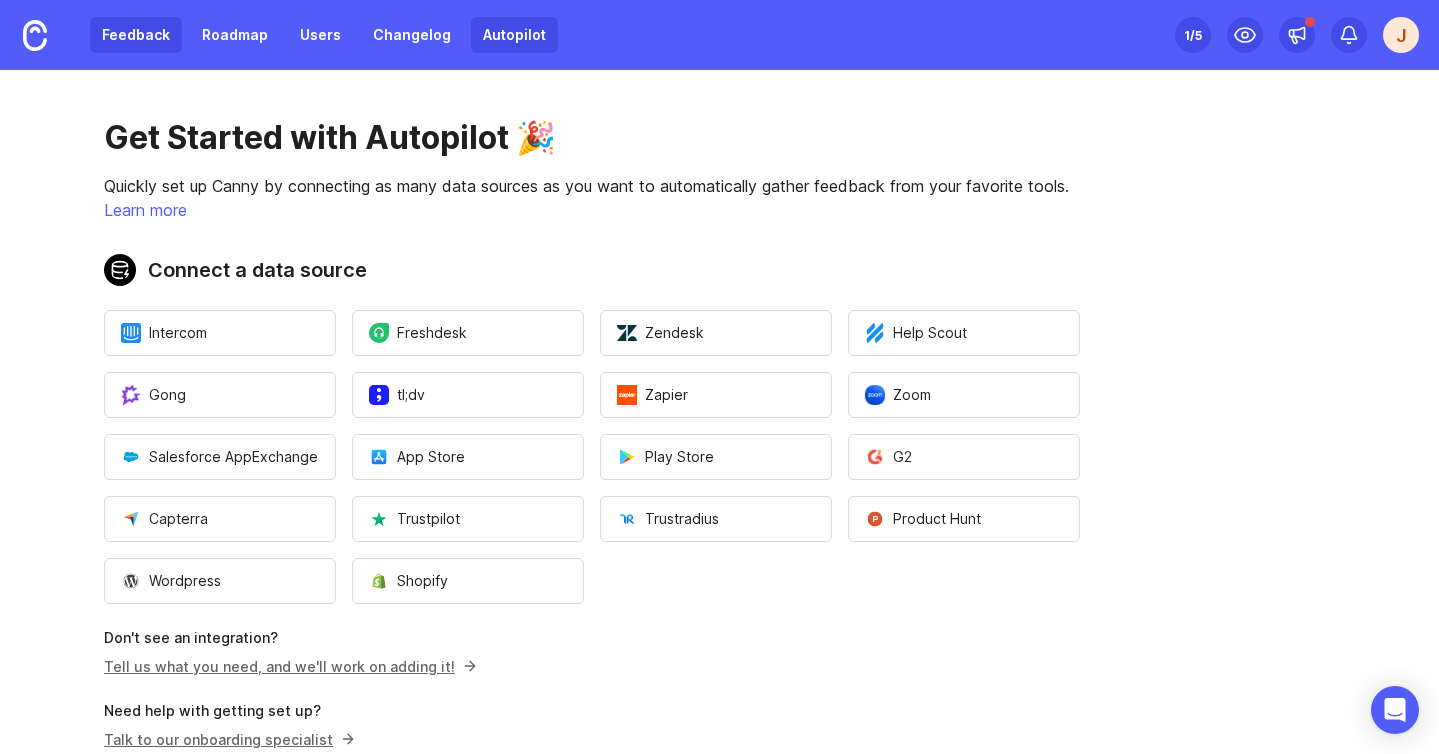 click on "Feedback" at bounding box center (136, 35) 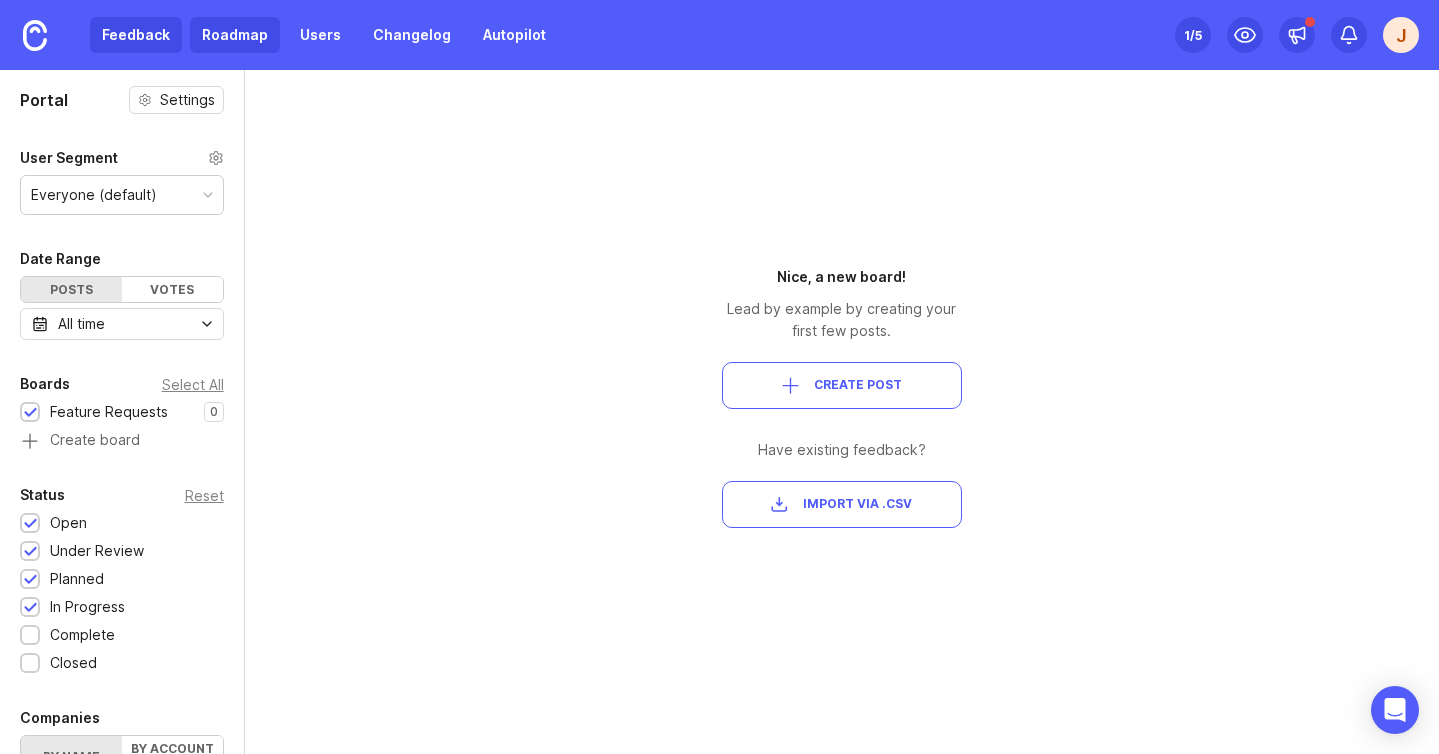 click on "Roadmap" at bounding box center (235, 35) 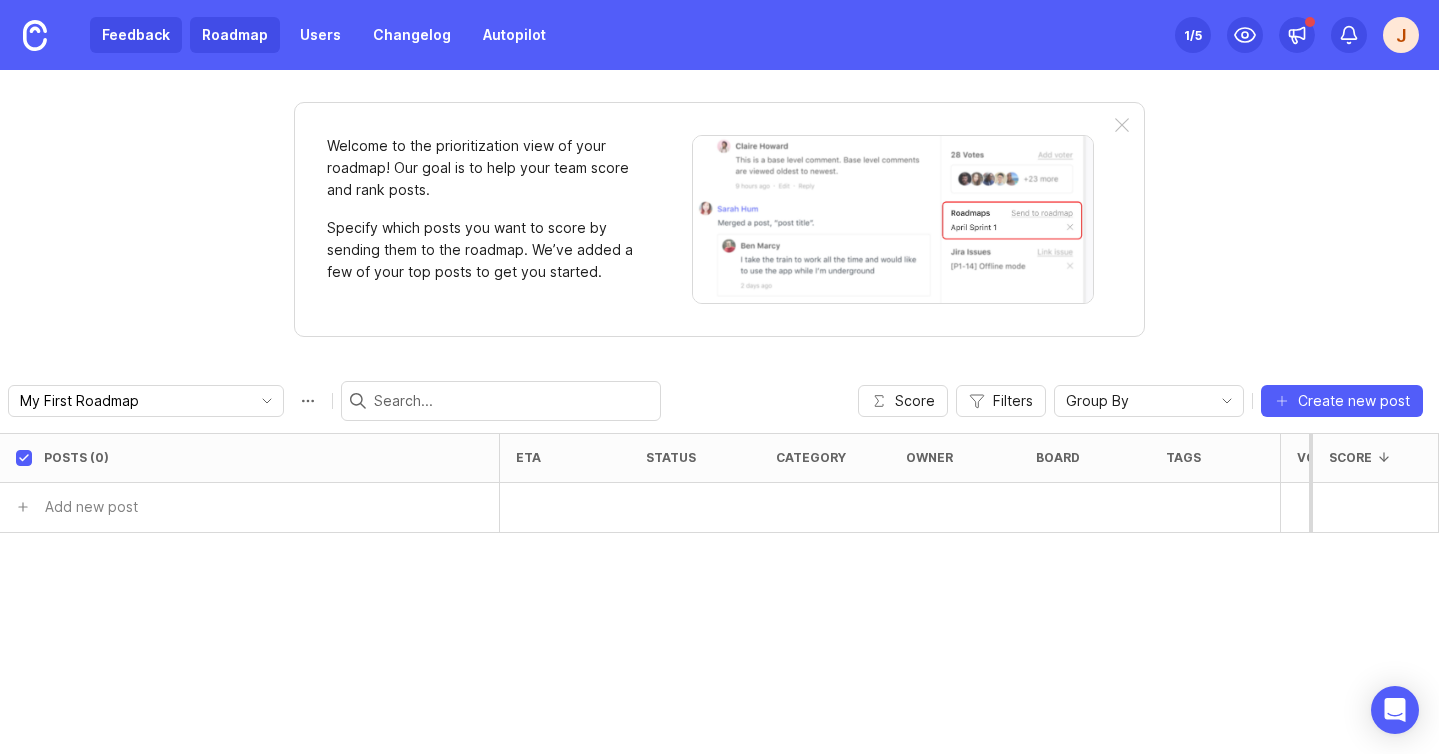 click on "Feedback" at bounding box center (136, 35) 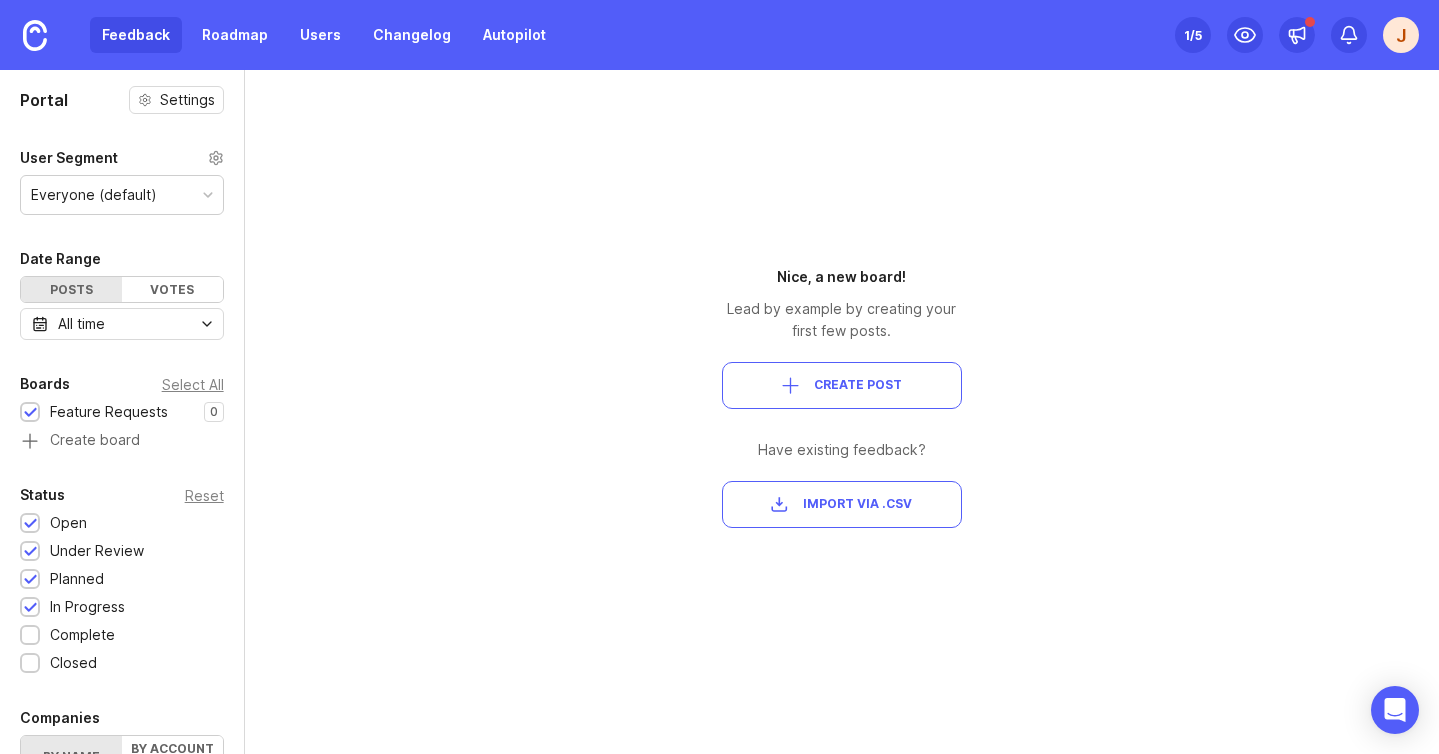 click on "Create Post" at bounding box center [842, 385] 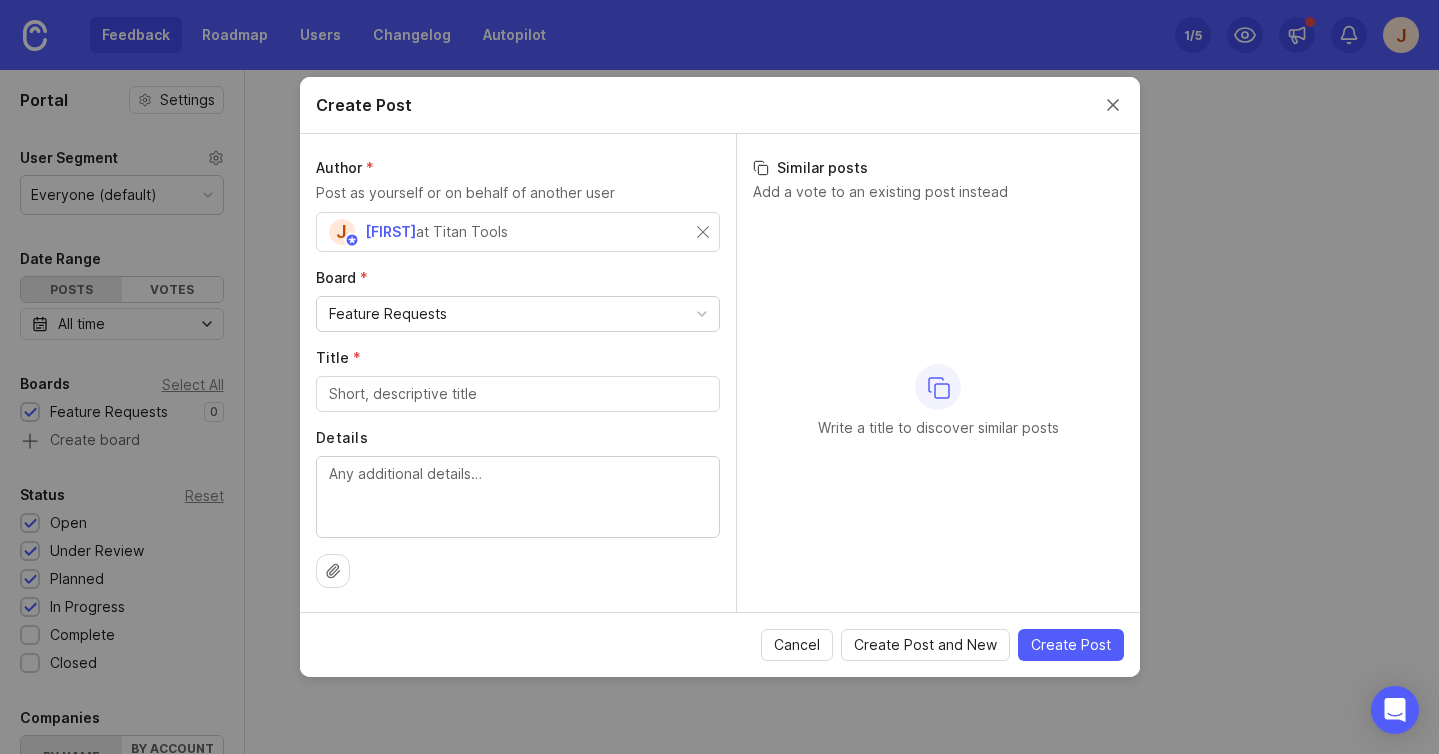 click on "Feature Requests" at bounding box center (518, 314) 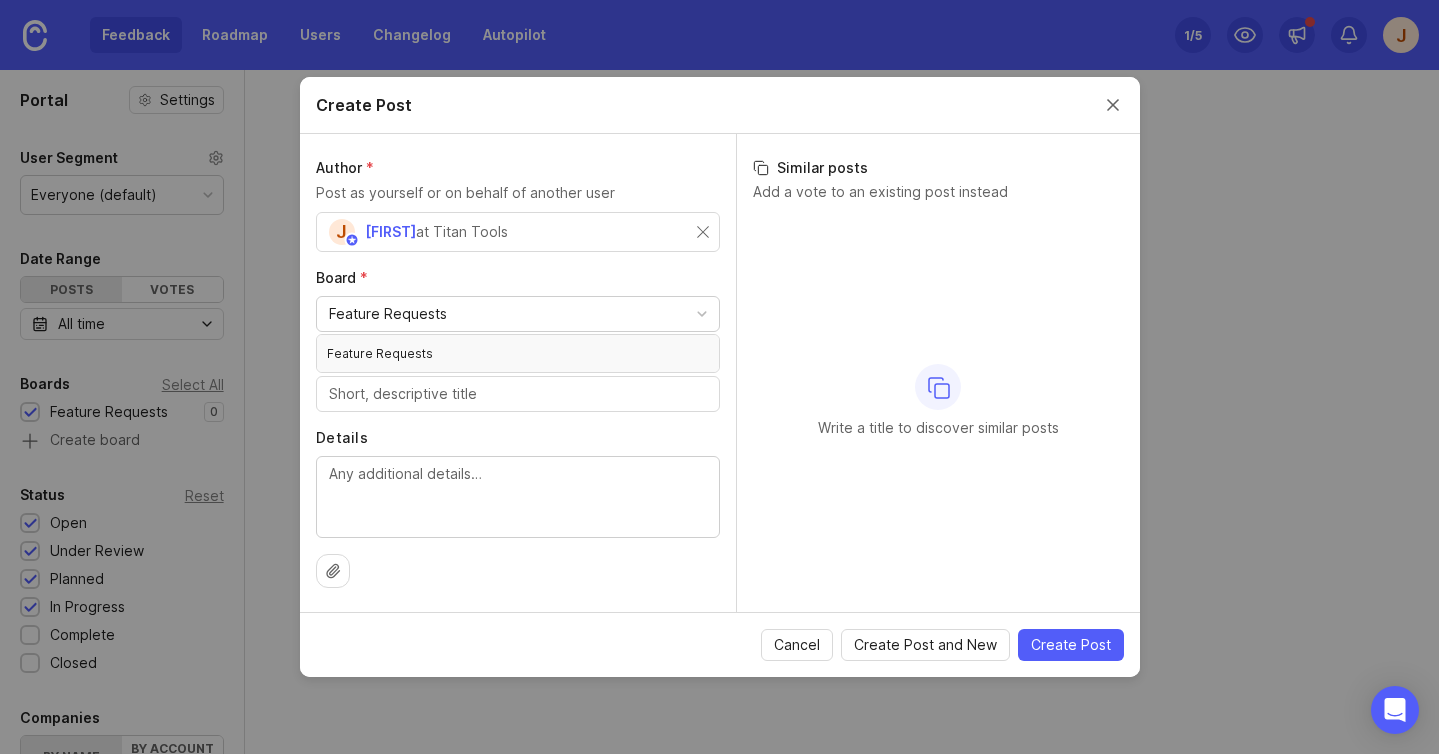 click on "Feature Requests" at bounding box center (518, 314) 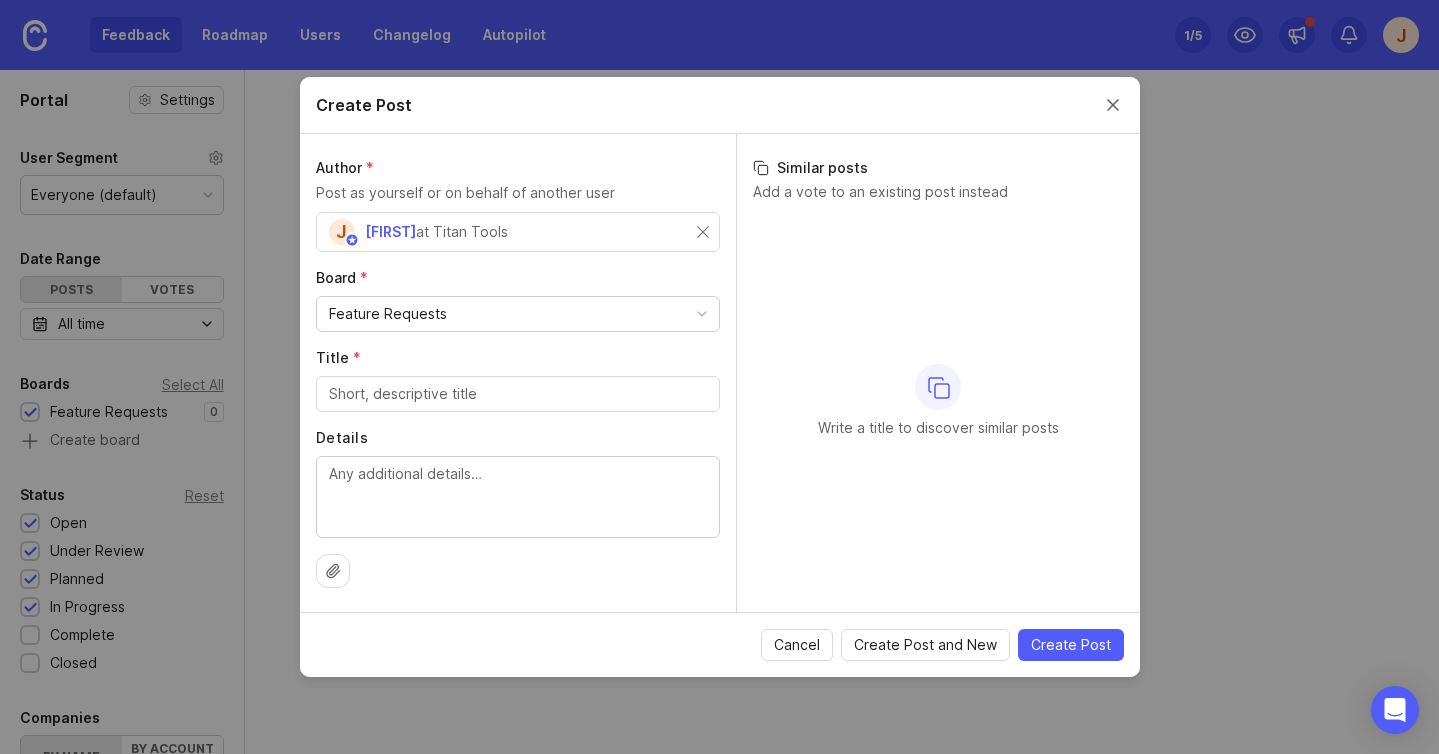 click on "Title *" at bounding box center [518, 394] 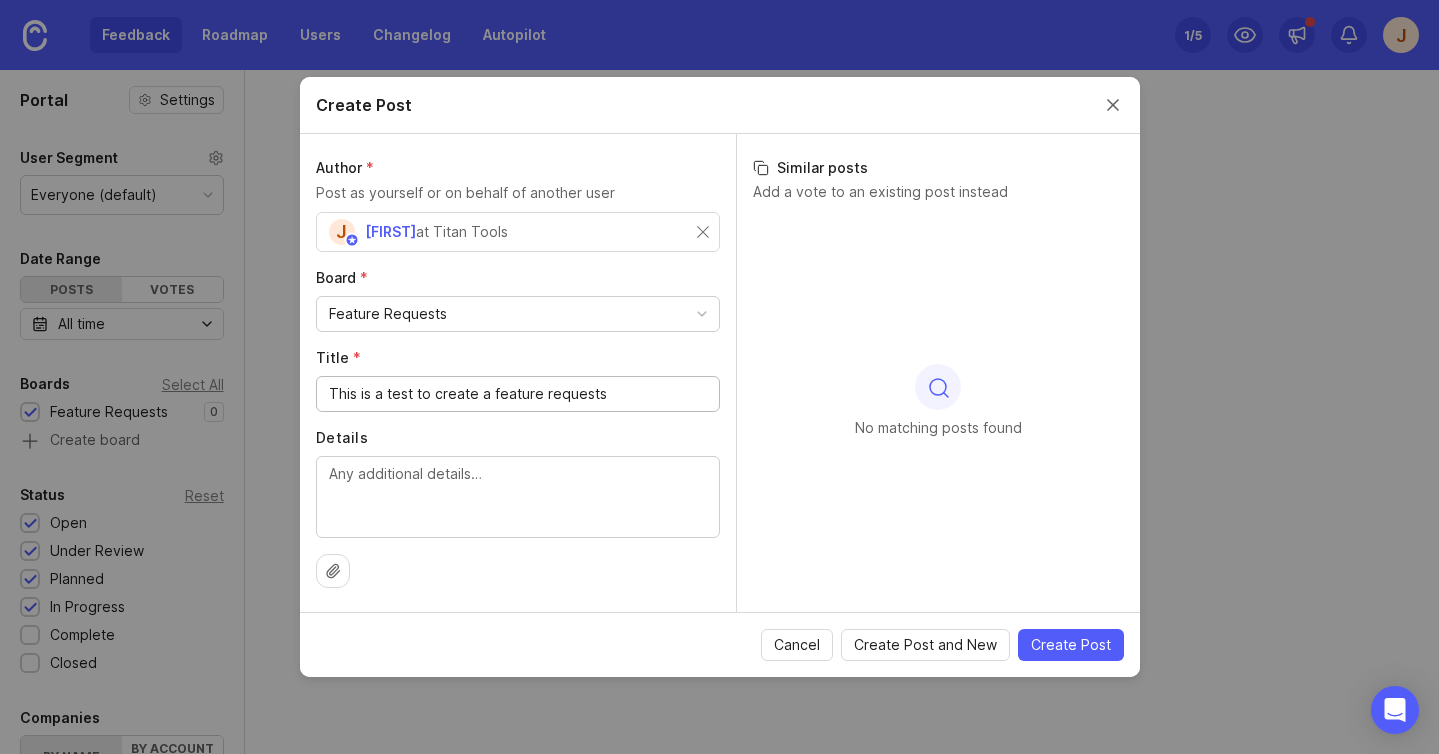 type on "This is a test to create a feature requests" 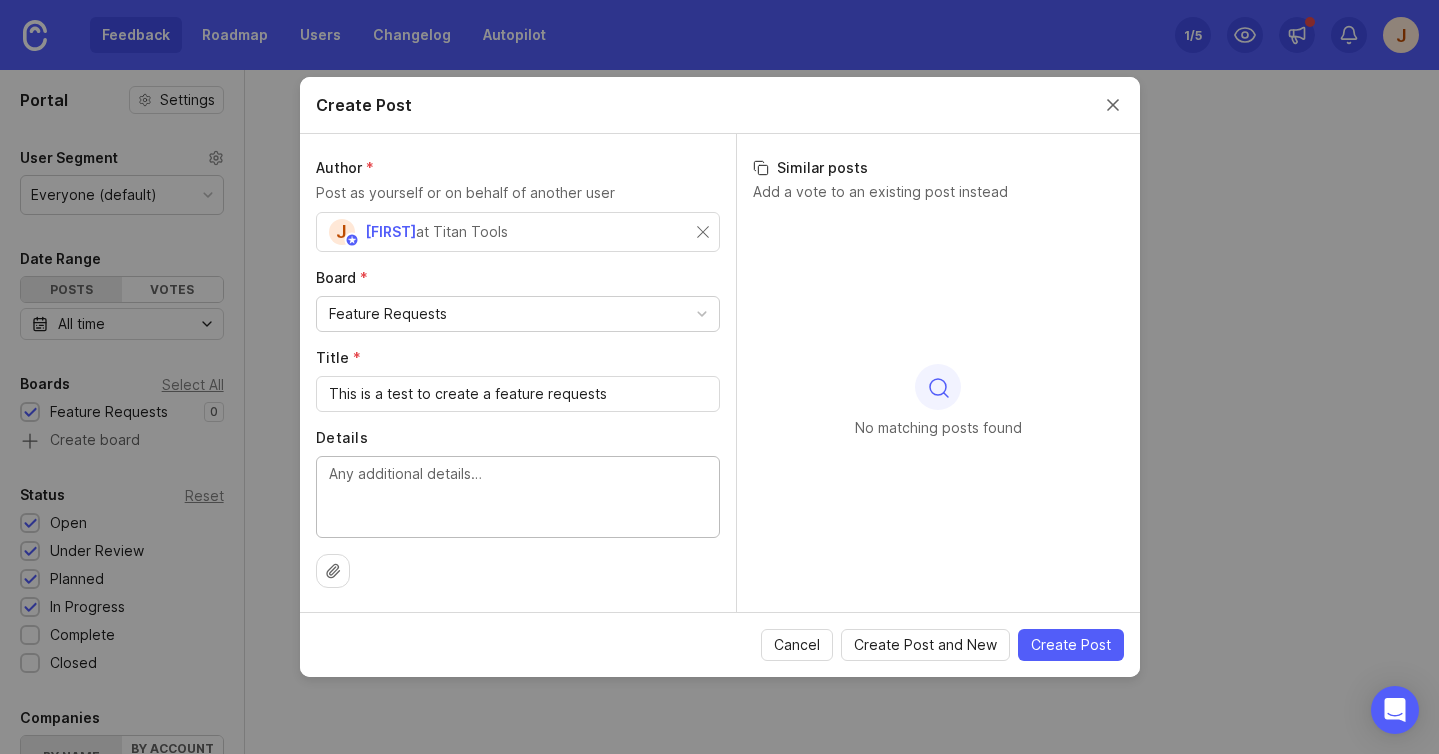 type on "c" 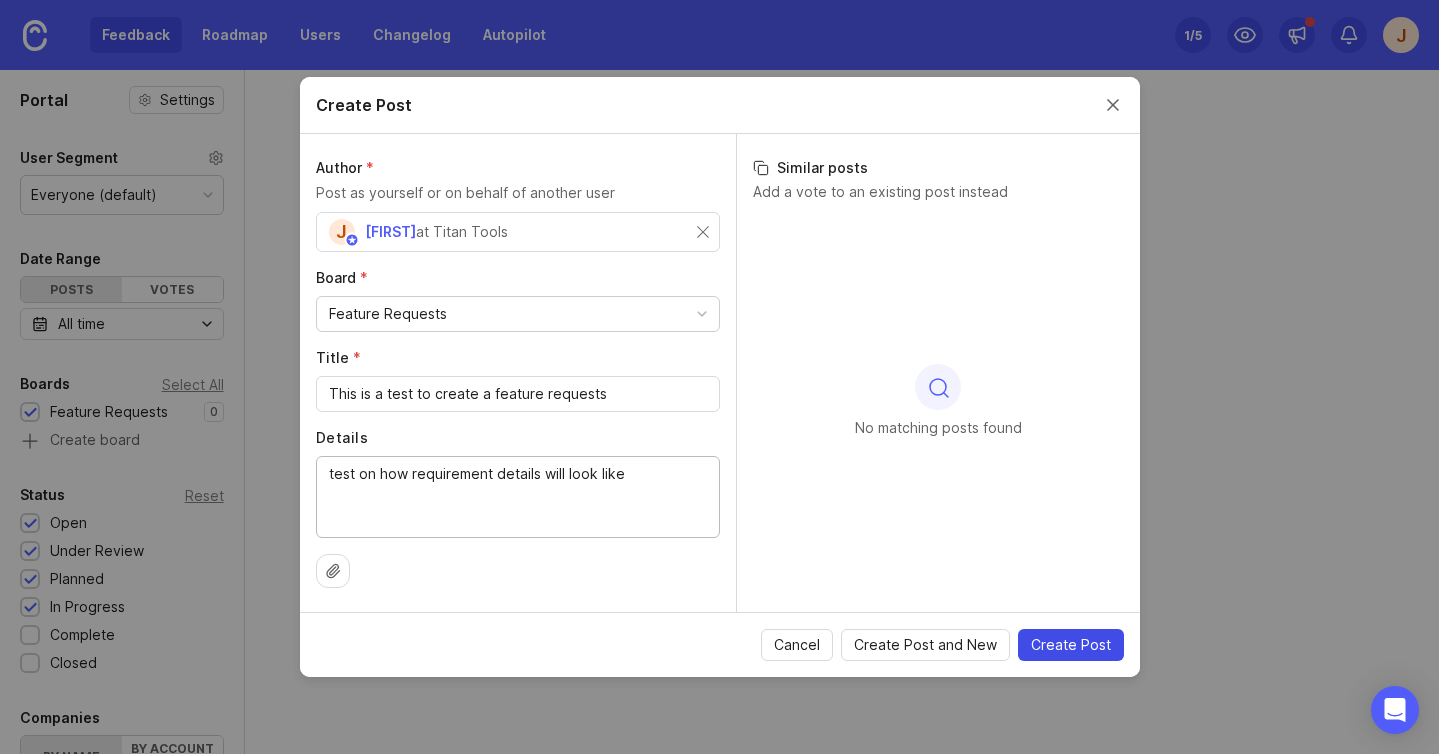 type on "test on how requirement details will look like" 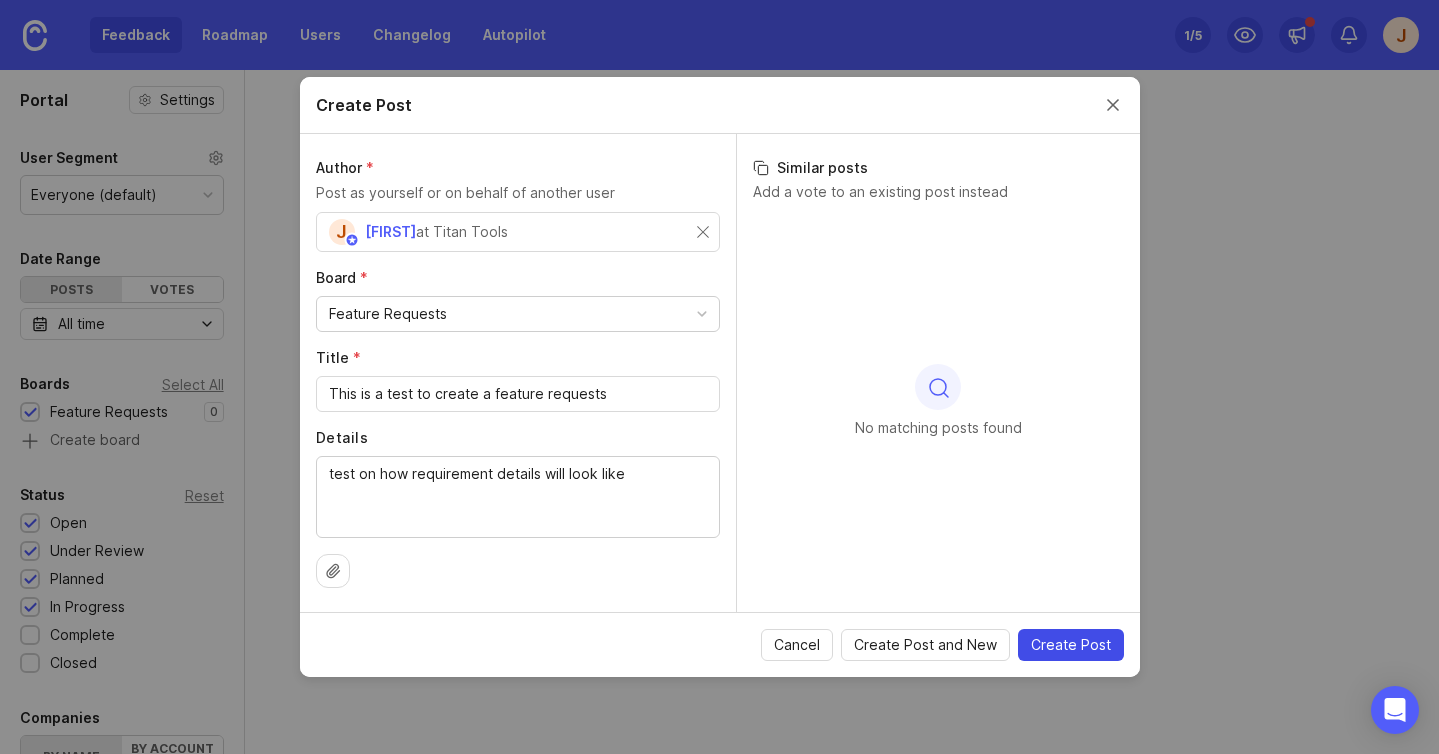 click on "Create Post" at bounding box center [1071, 645] 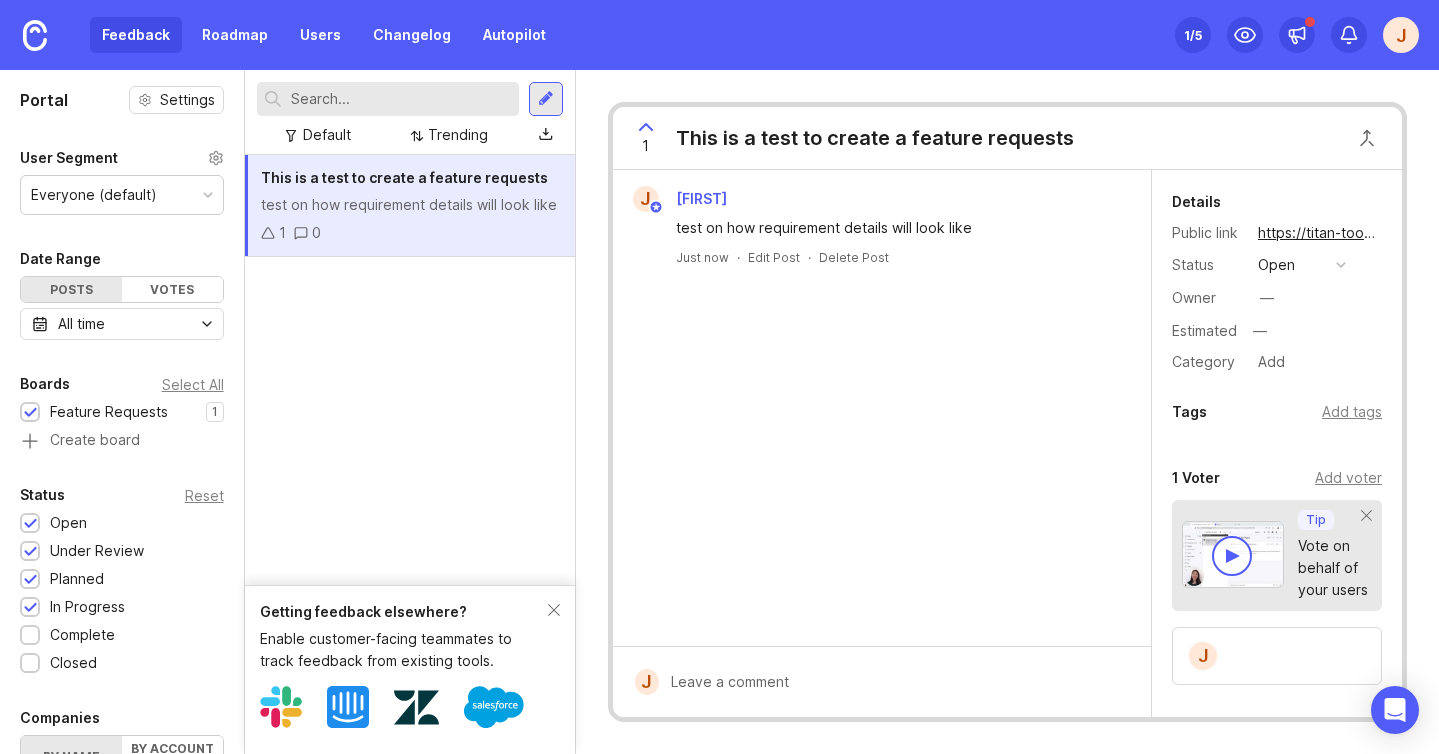 click on "1 /5" at bounding box center [1193, 35] 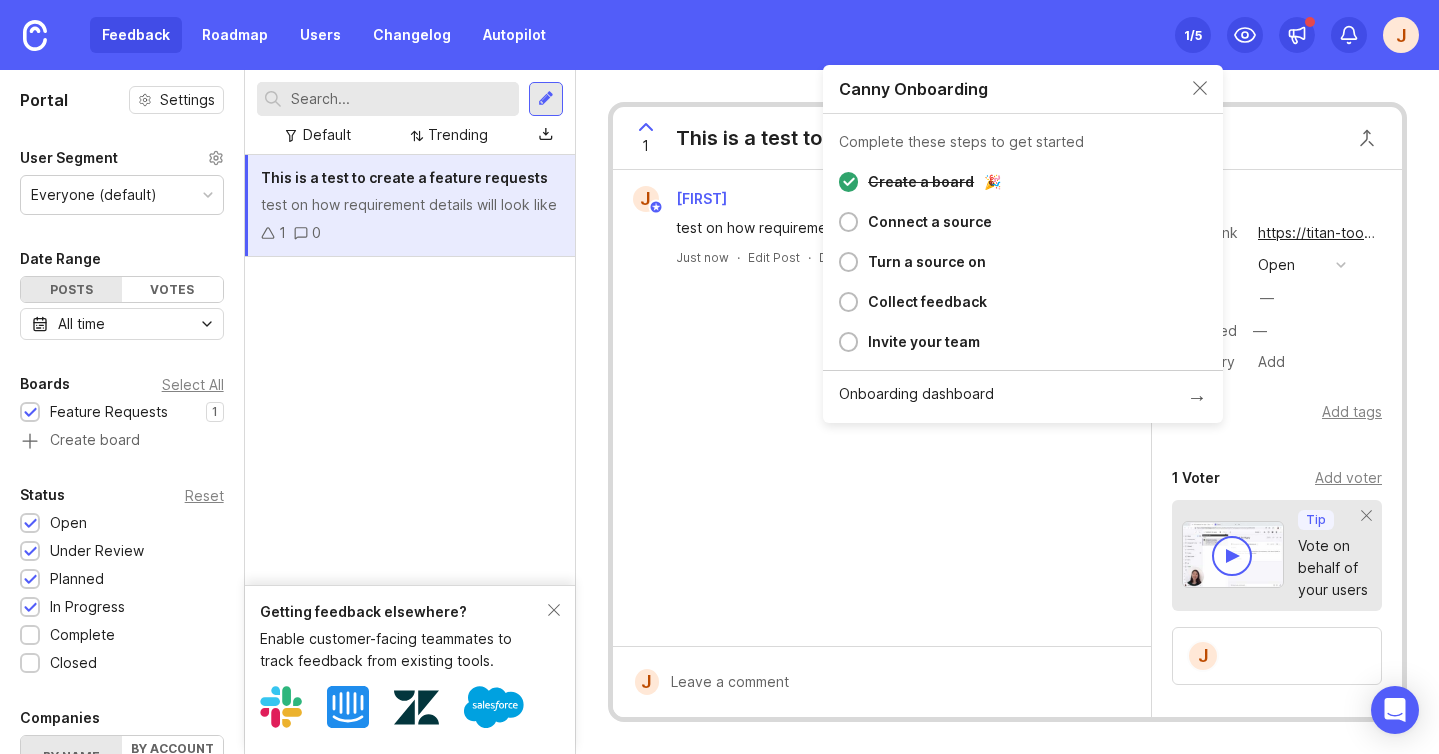 click on "Feedback Roadmap Users Changelog Autopilot Set up Canny 1 /5 J" at bounding box center (719, 35) 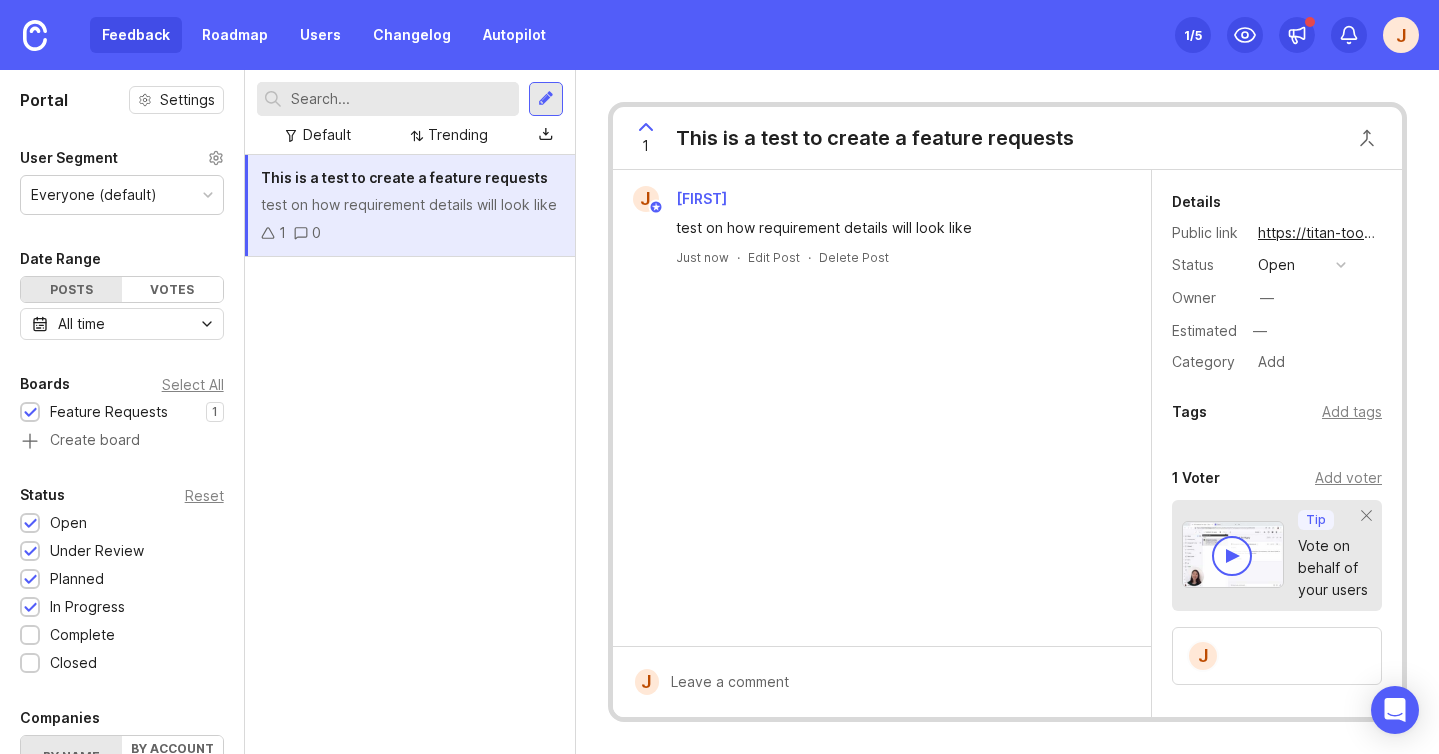 click on "This is a test to create a feature requests test on how requirement details will look like 1 0" at bounding box center (410, 454) 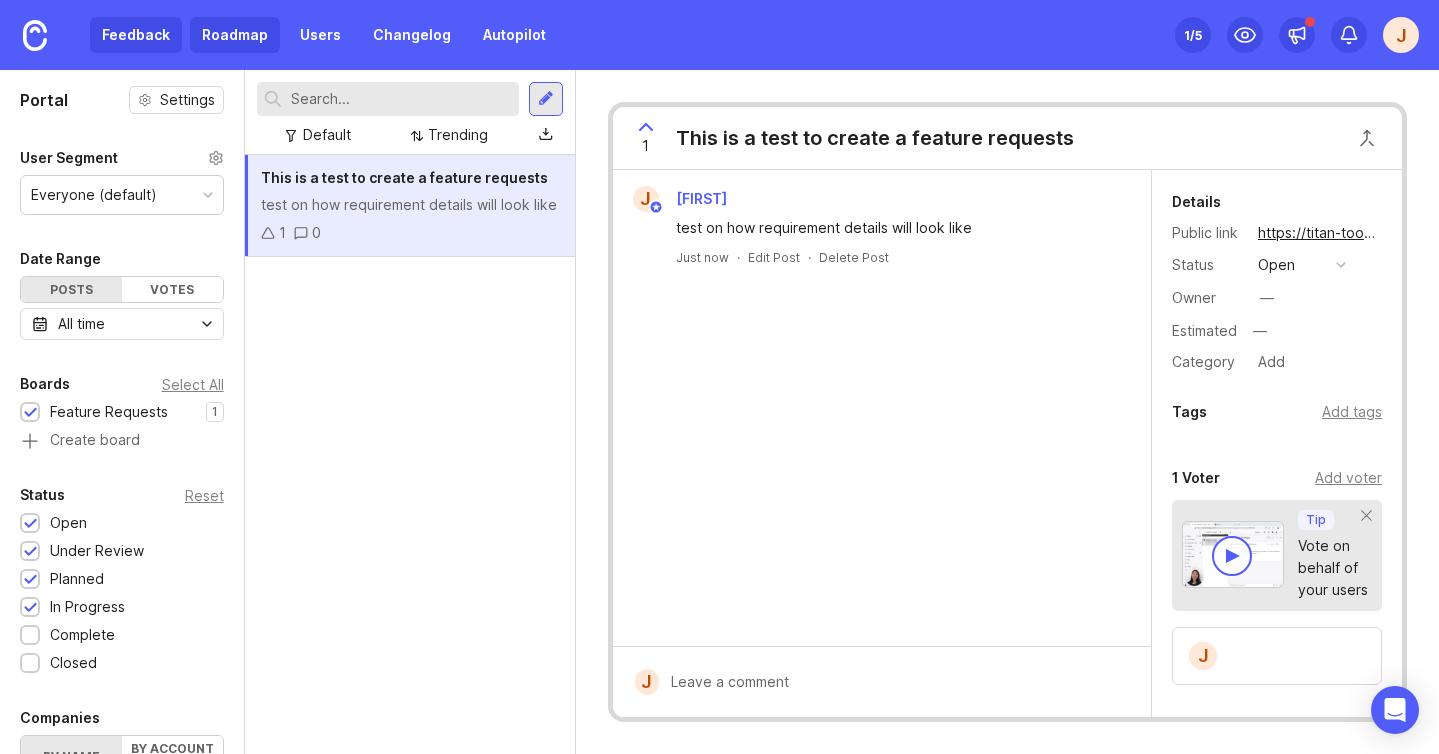 click on "Roadmap" at bounding box center (235, 35) 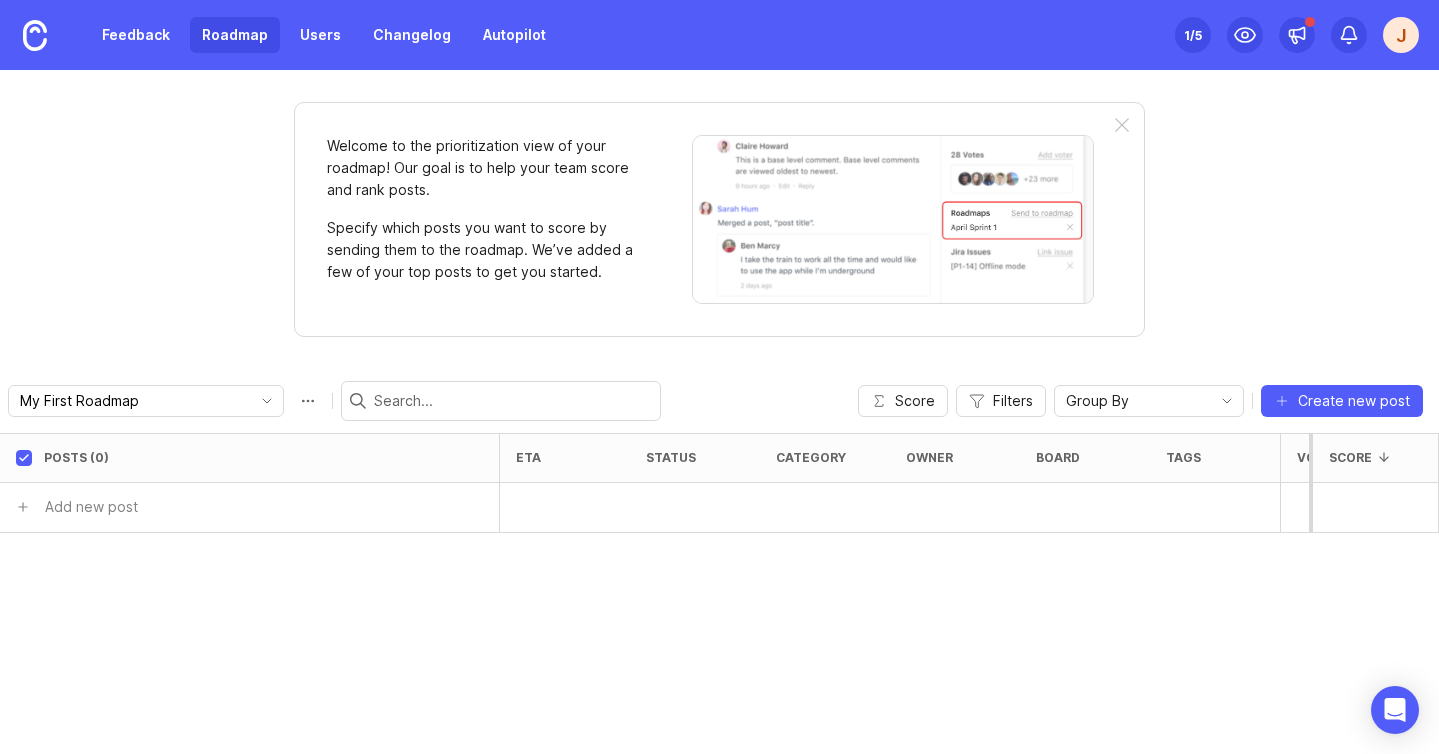 click on "Feedback Roadmap Users Changelog Autopilot" at bounding box center [279, 35] 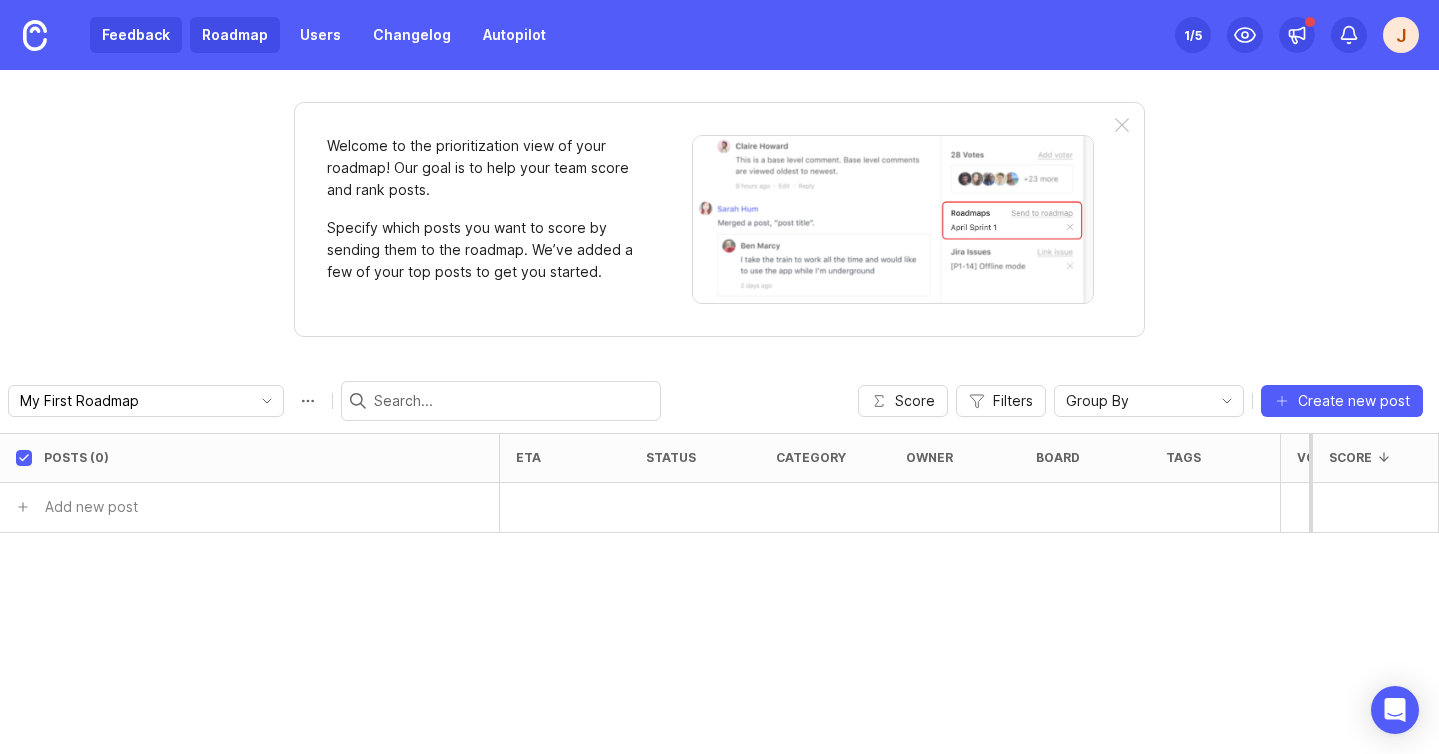 click on "Feedback" at bounding box center [136, 35] 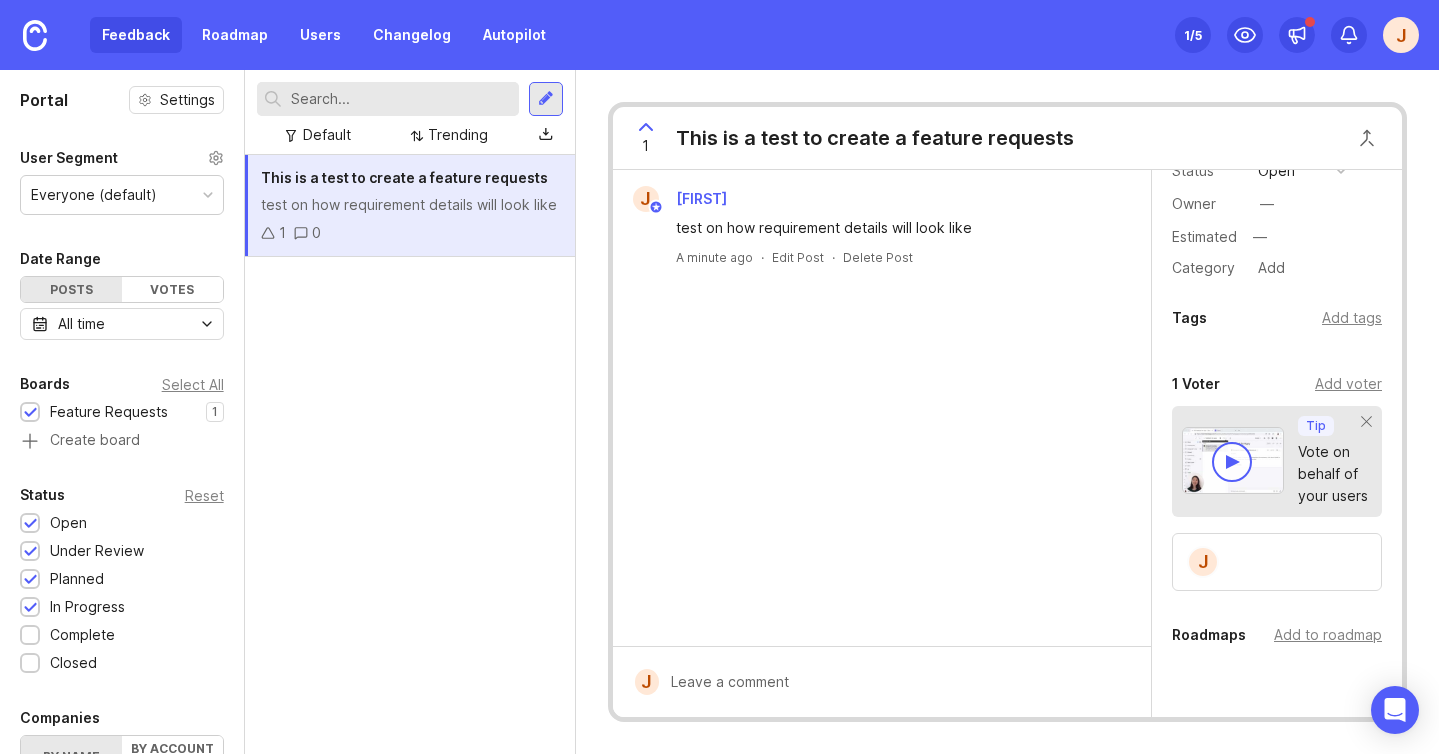 scroll, scrollTop: 214, scrollLeft: 0, axis: vertical 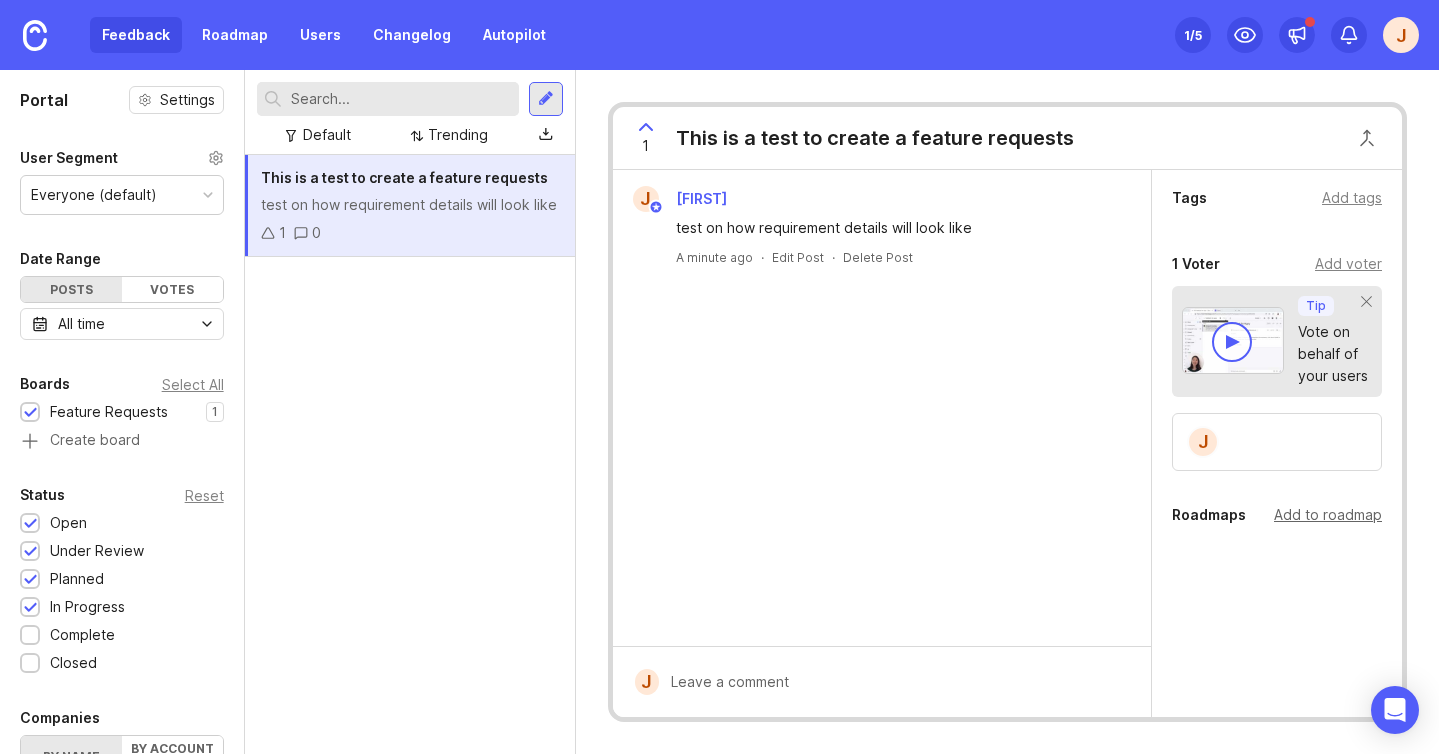 click on "Add to roadmap" at bounding box center (1328, 515) 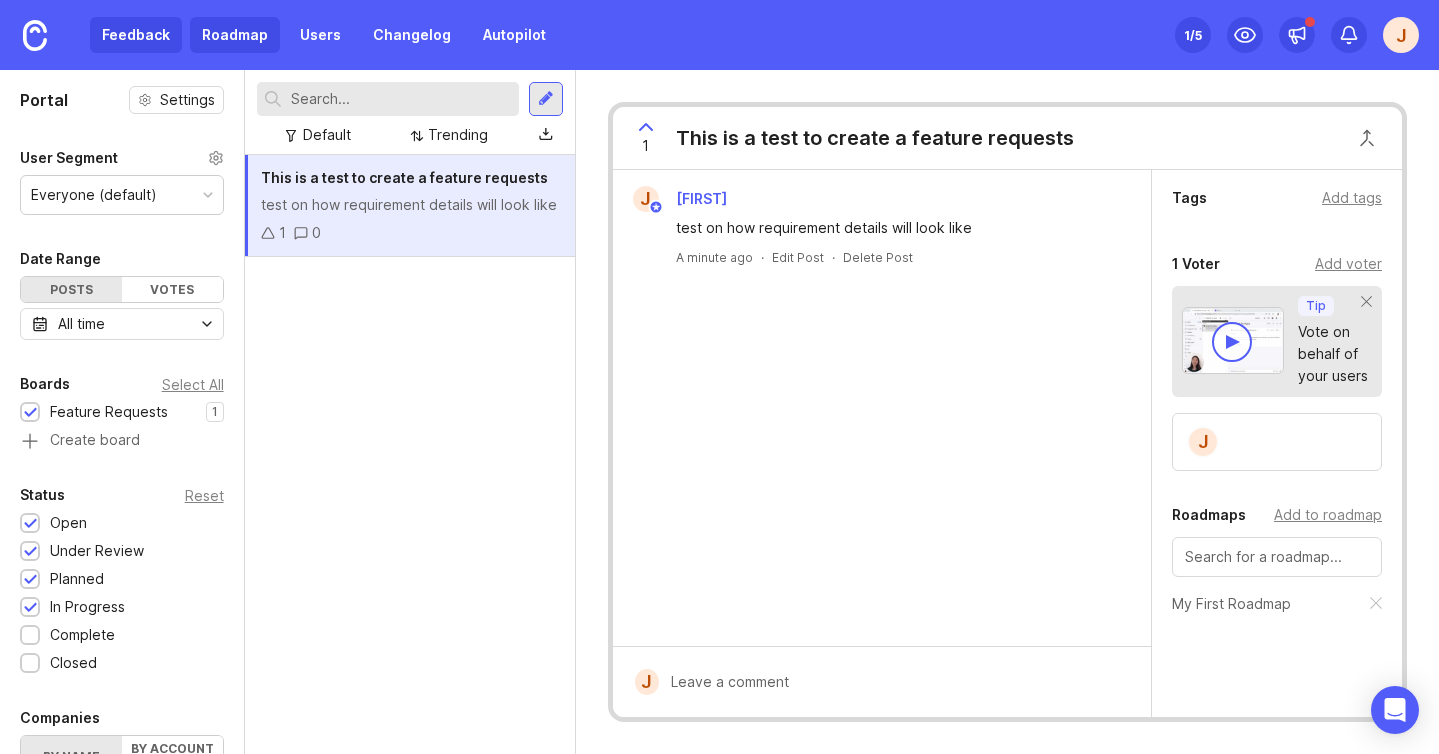 click on "Roadmap" at bounding box center (235, 35) 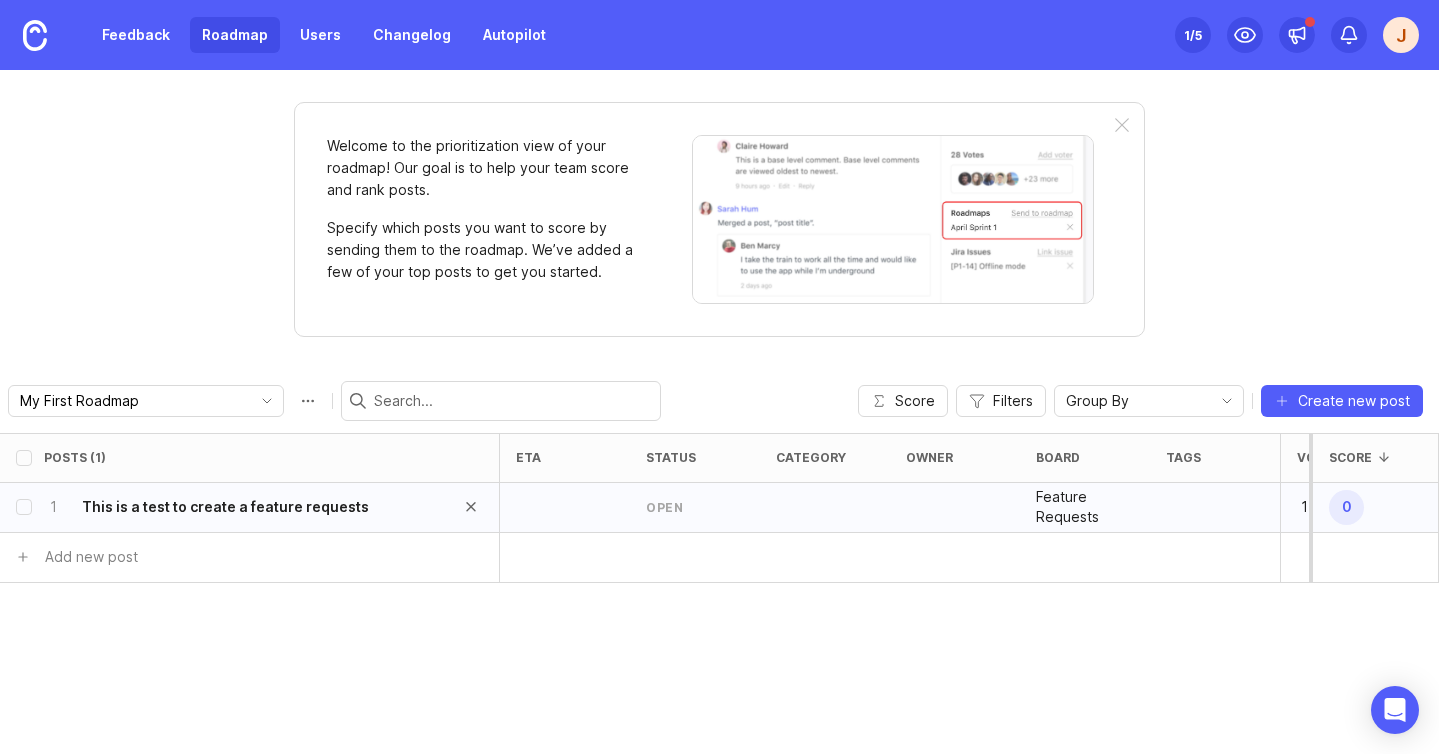 click on "1 This is a test to create a feature requests" at bounding box center [243, 507] 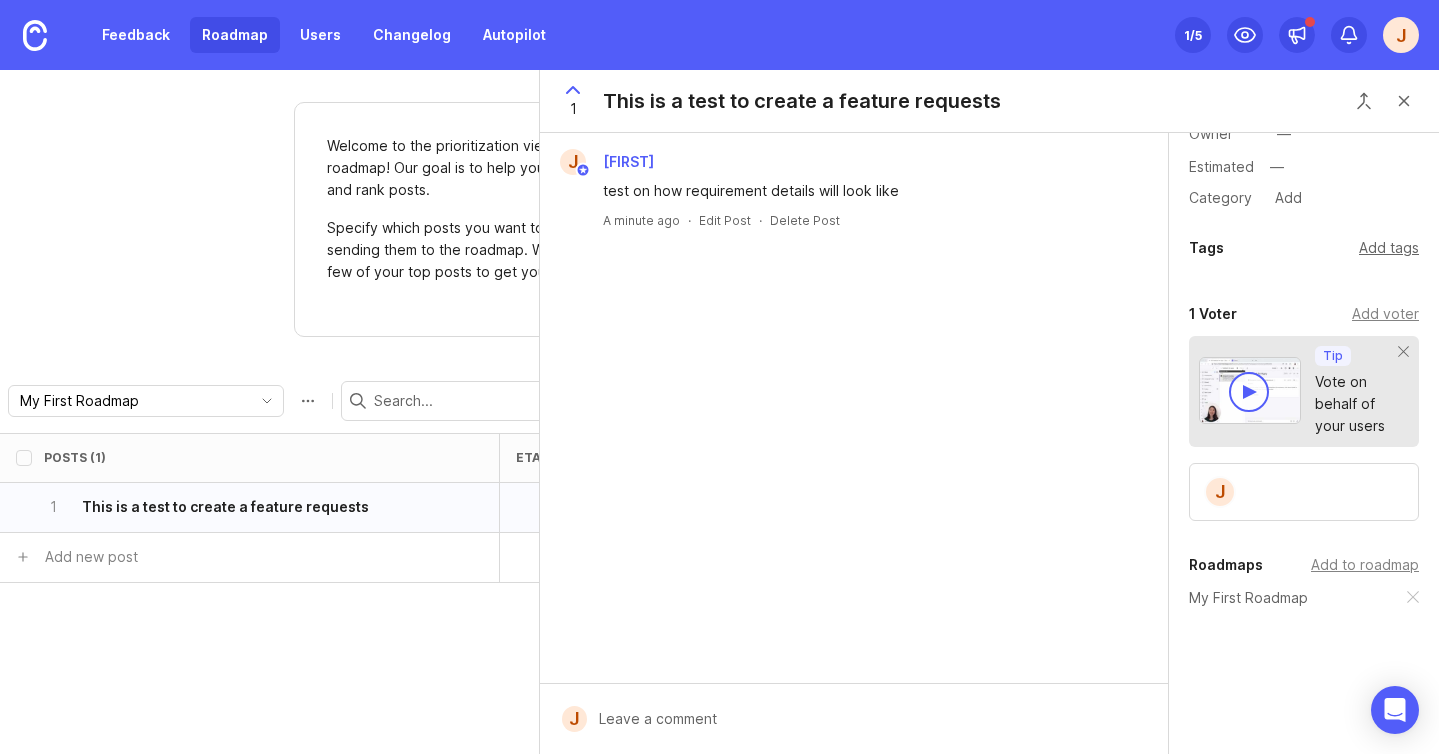 scroll, scrollTop: 172, scrollLeft: 0, axis: vertical 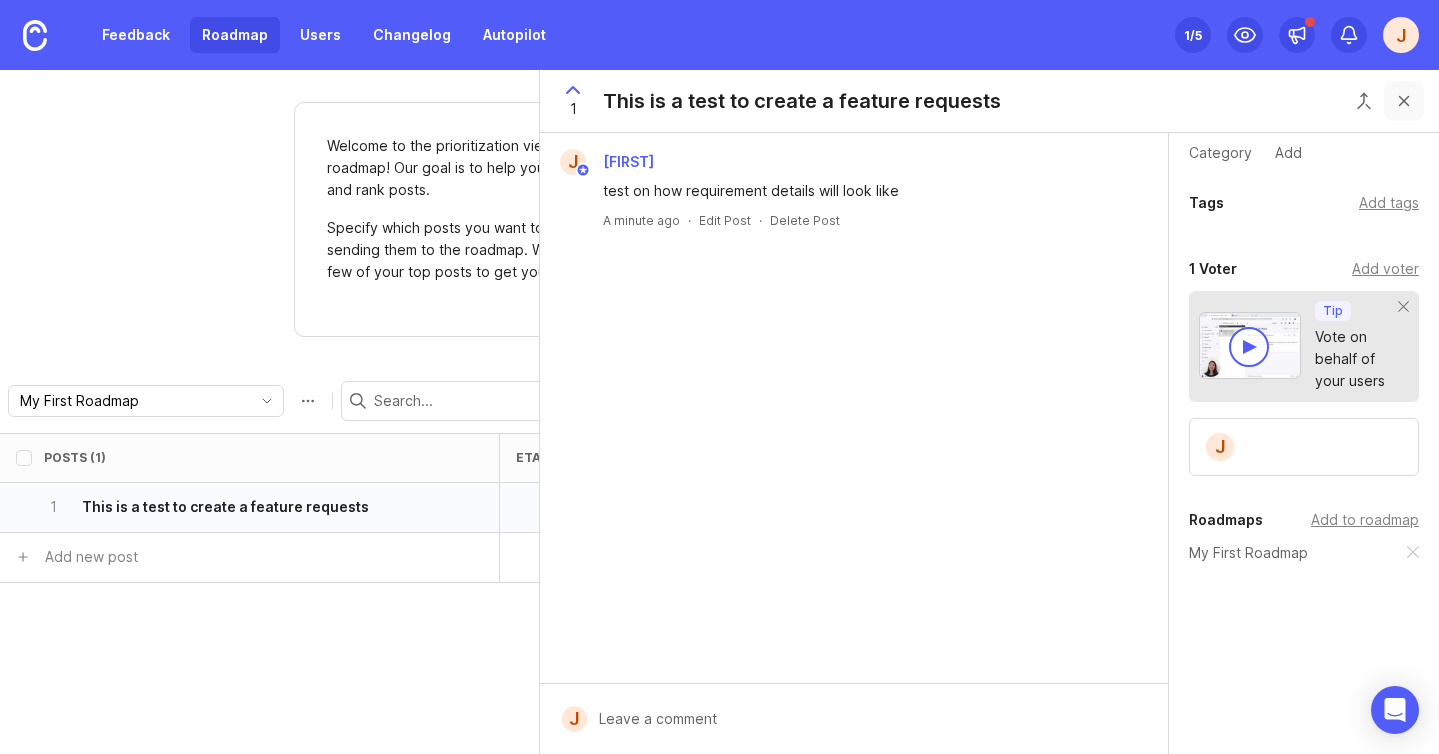 click at bounding box center [1404, 101] 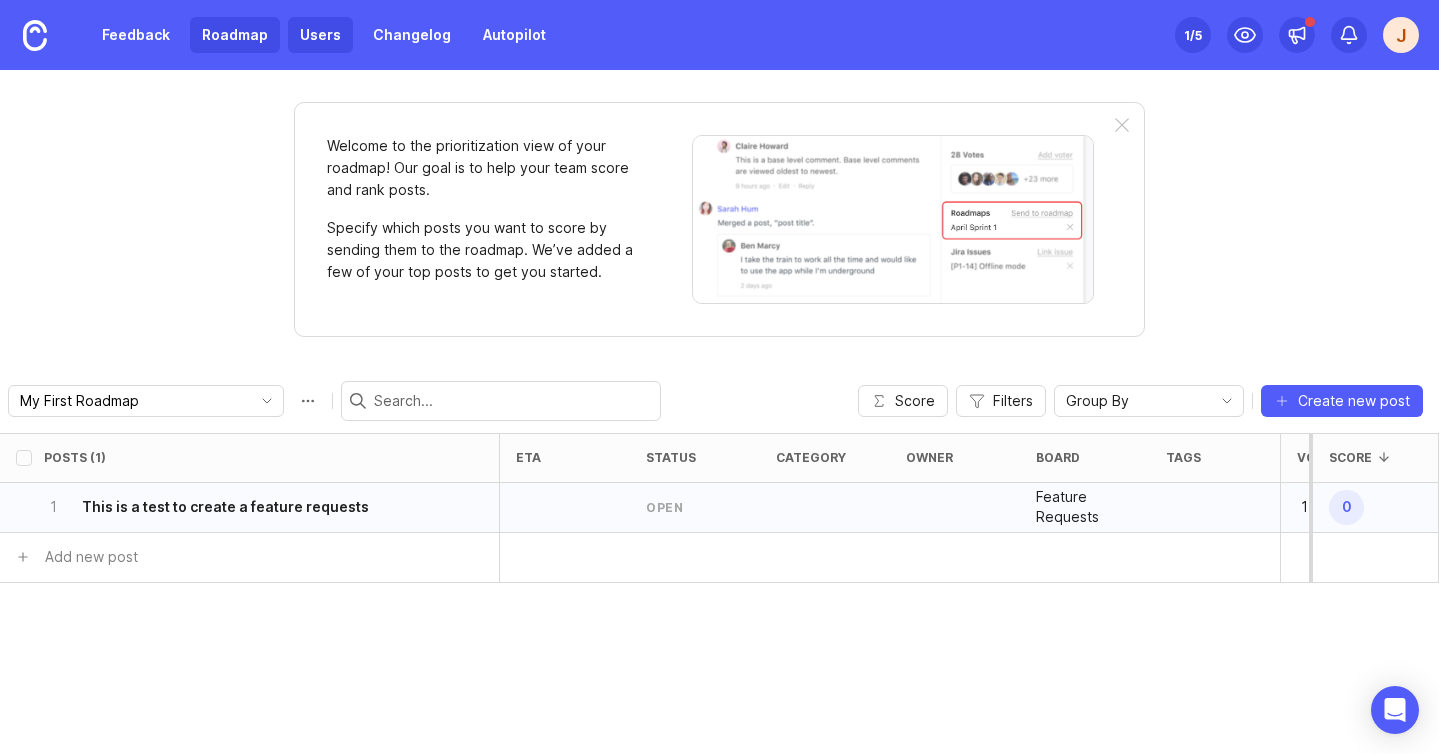 click on "Users" at bounding box center (320, 35) 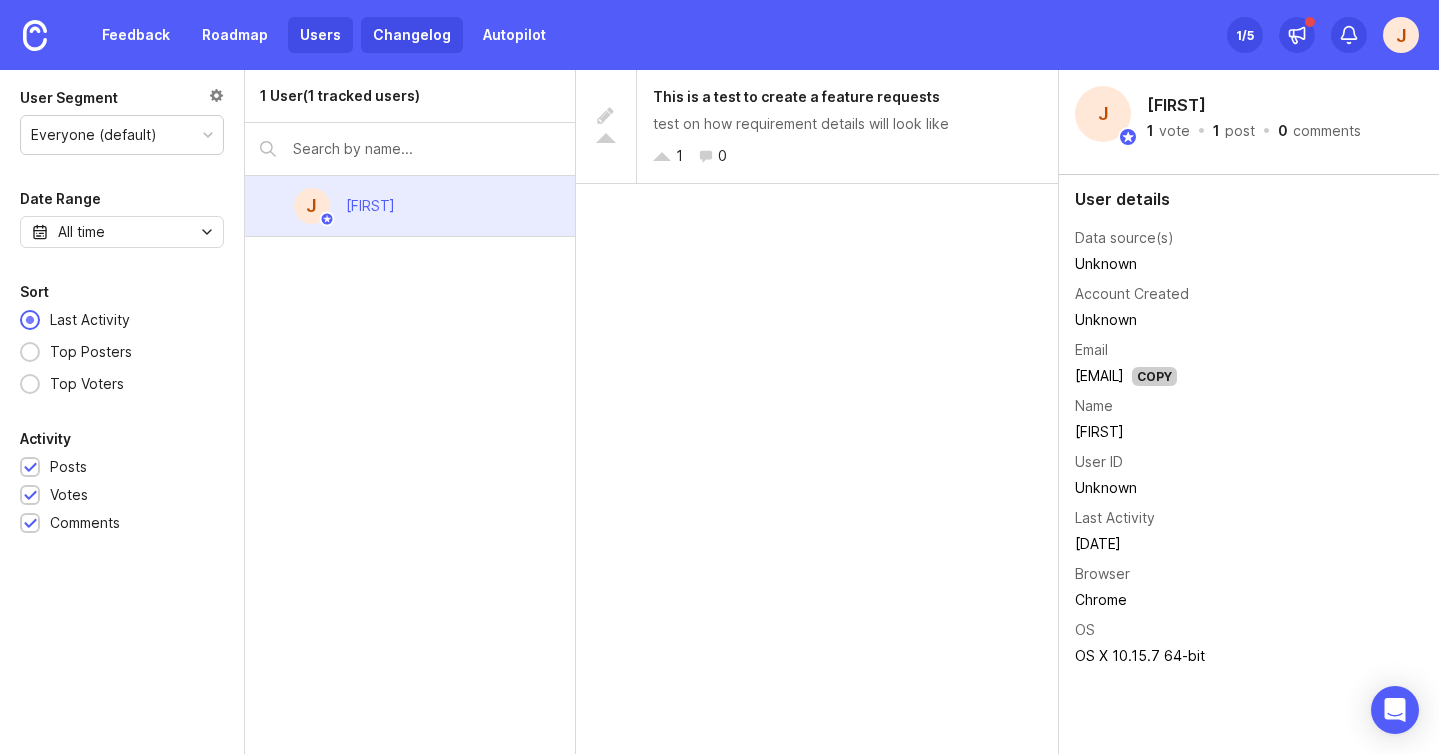 click on "Changelog" at bounding box center (412, 35) 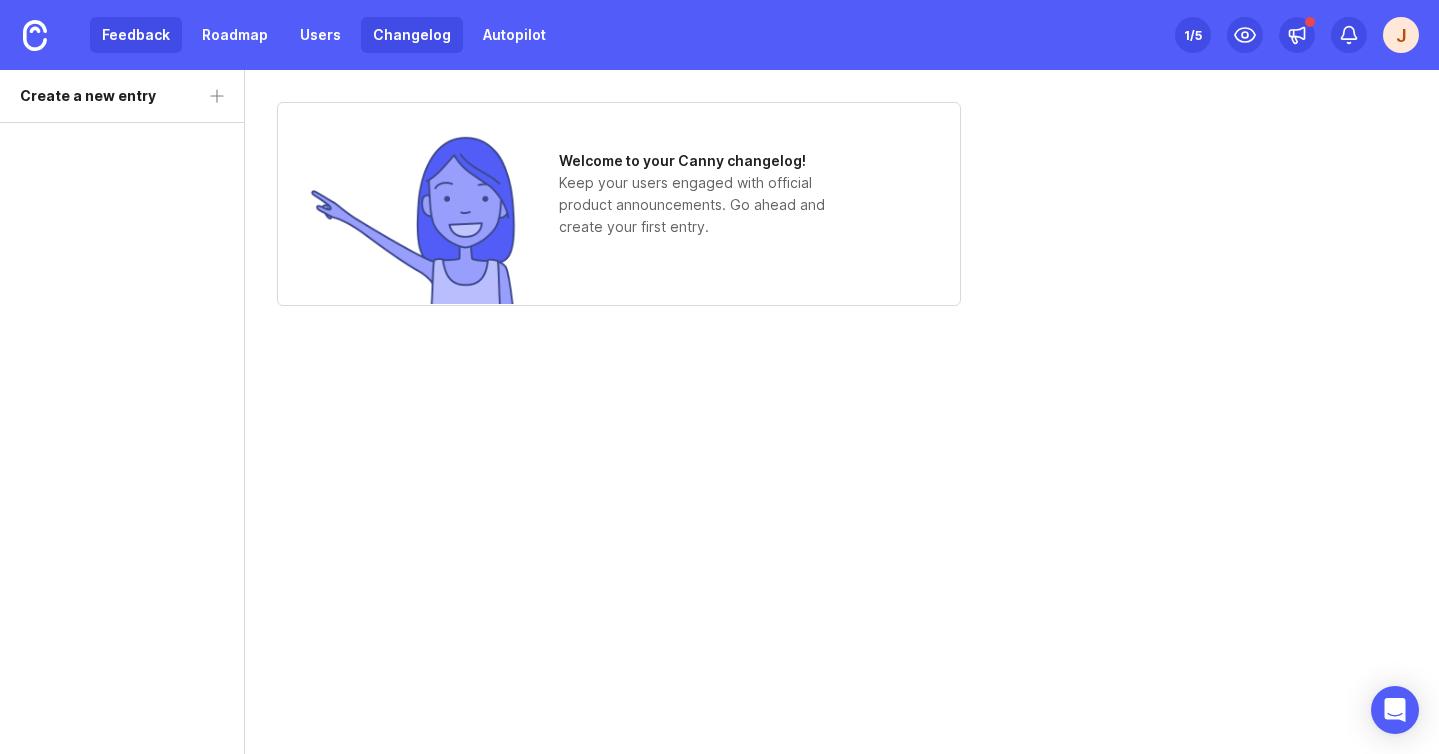 click on "Feedback" at bounding box center (136, 35) 